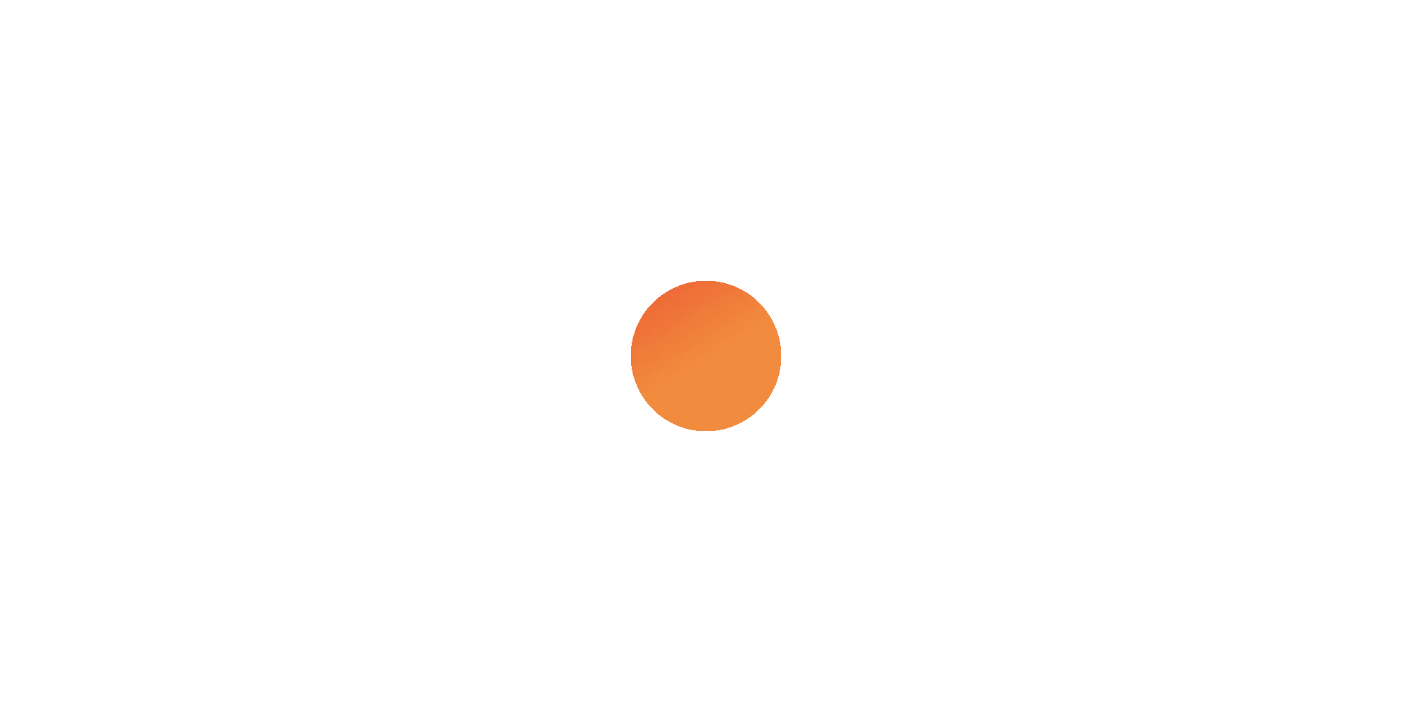 scroll, scrollTop: 0, scrollLeft: 0, axis: both 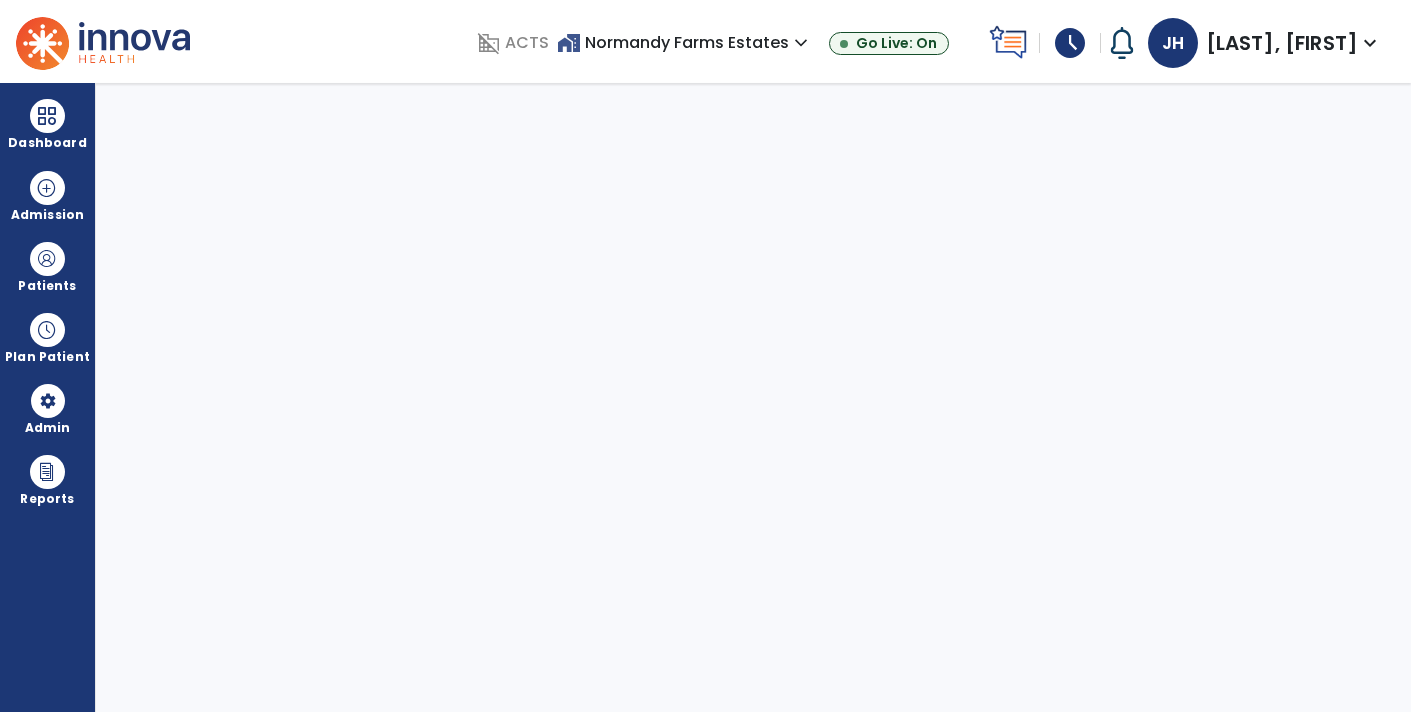 select on "****" 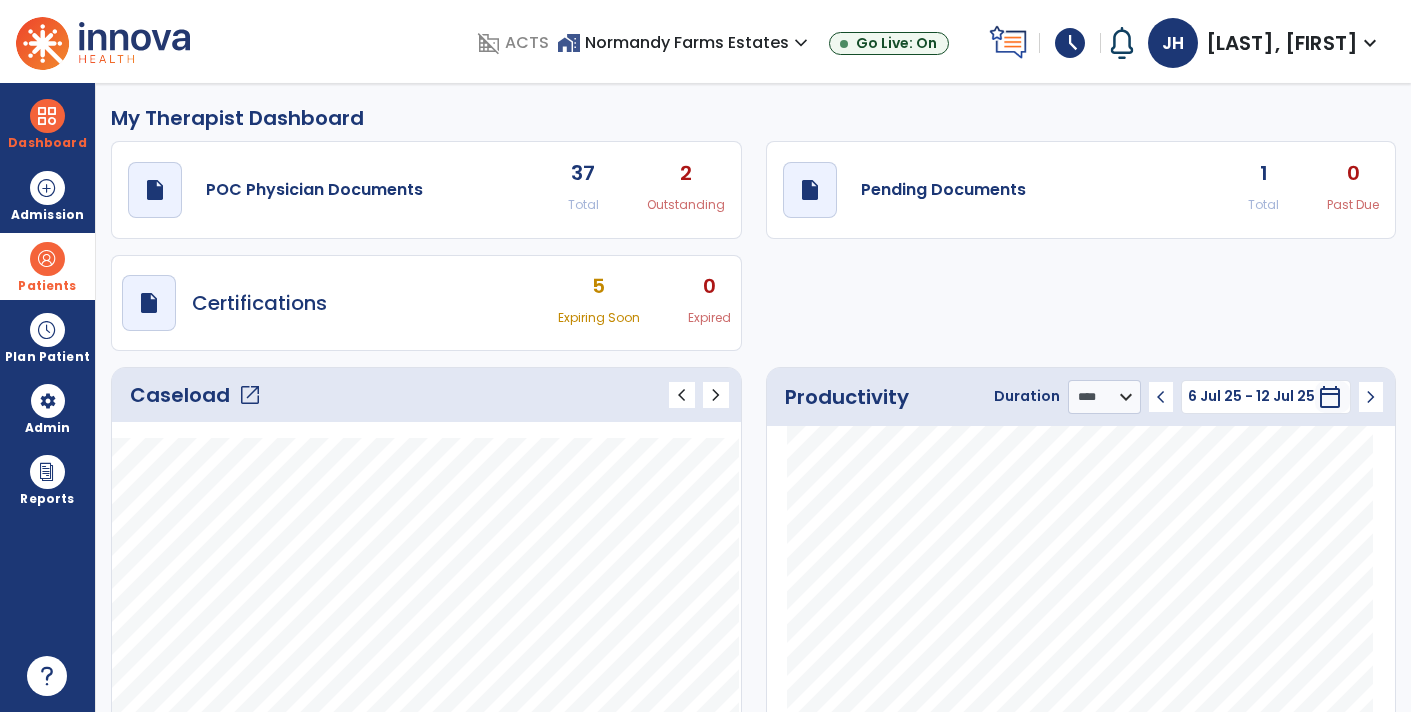 click on "Patients" at bounding box center (47, 286) 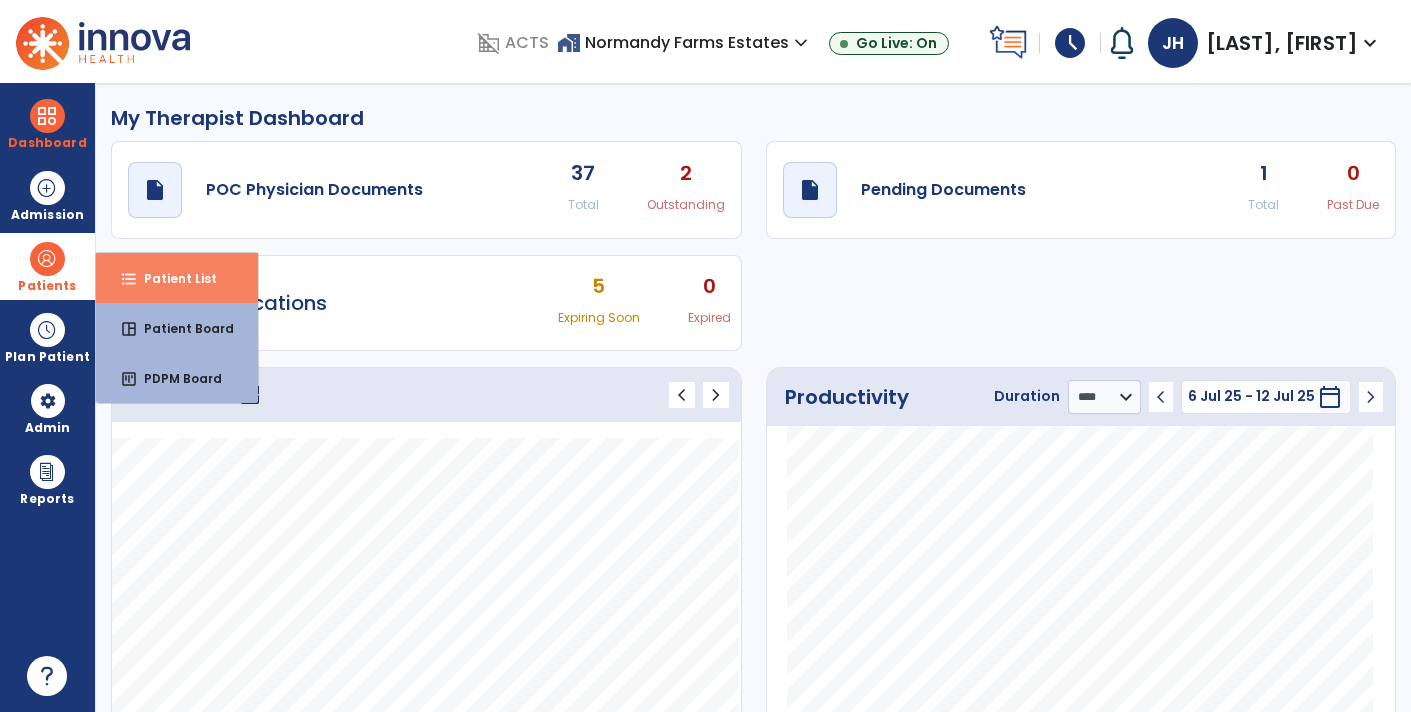 click on "format_list_bulleted" at bounding box center (129, 279) 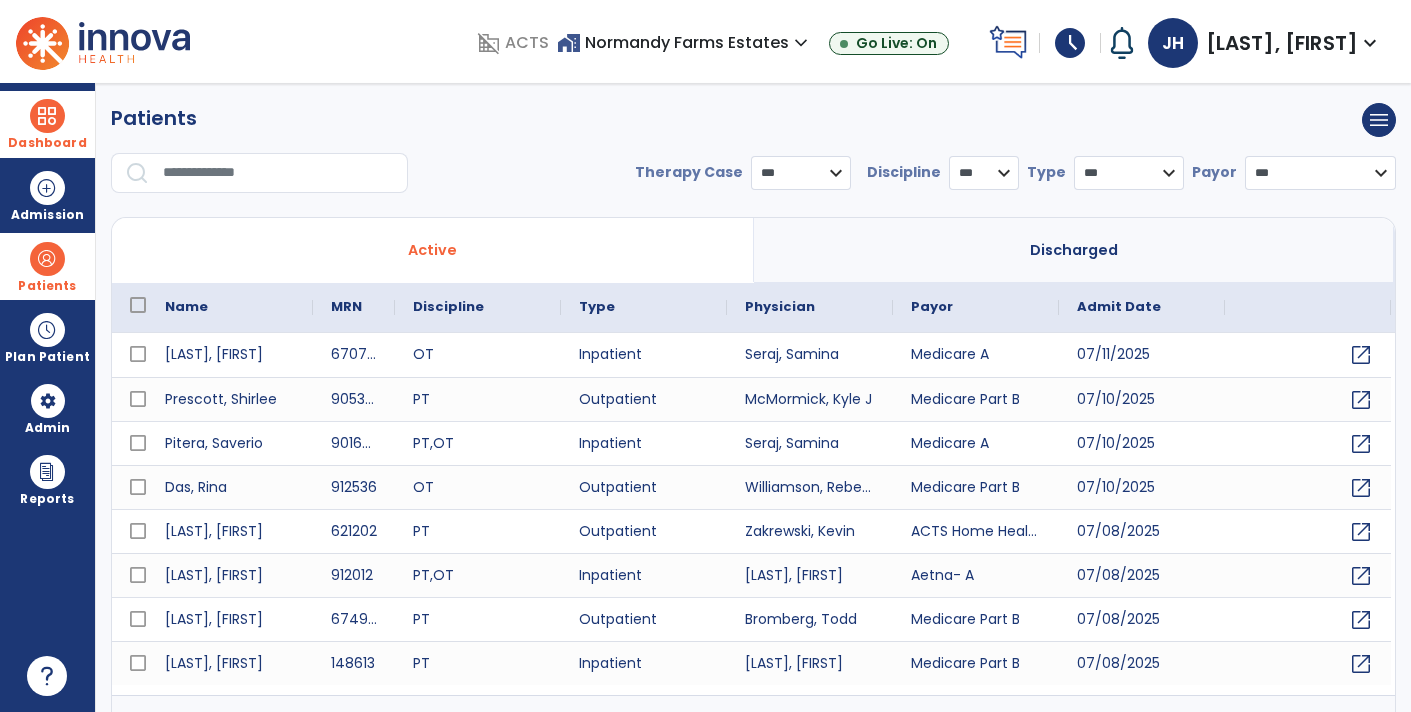 click on "Dashboard" at bounding box center (47, 124) 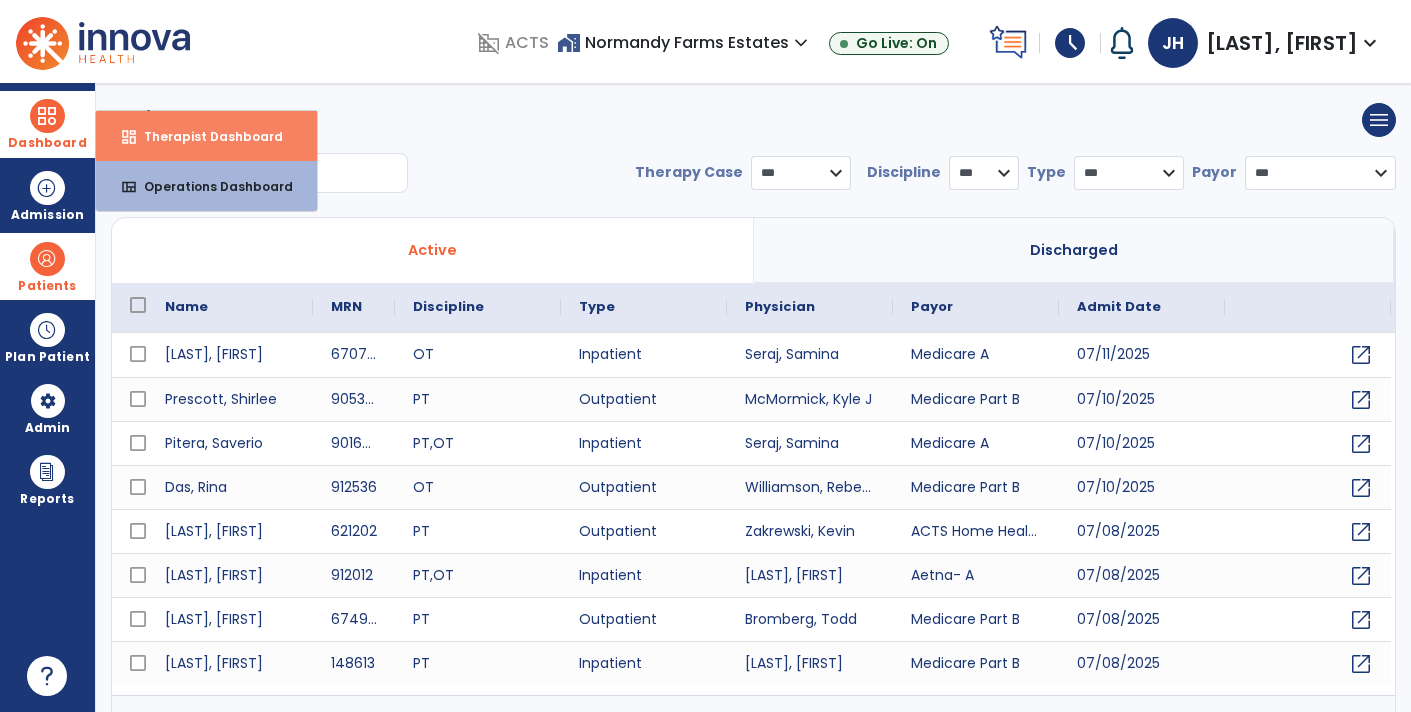 click on "dashboard" at bounding box center (129, 137) 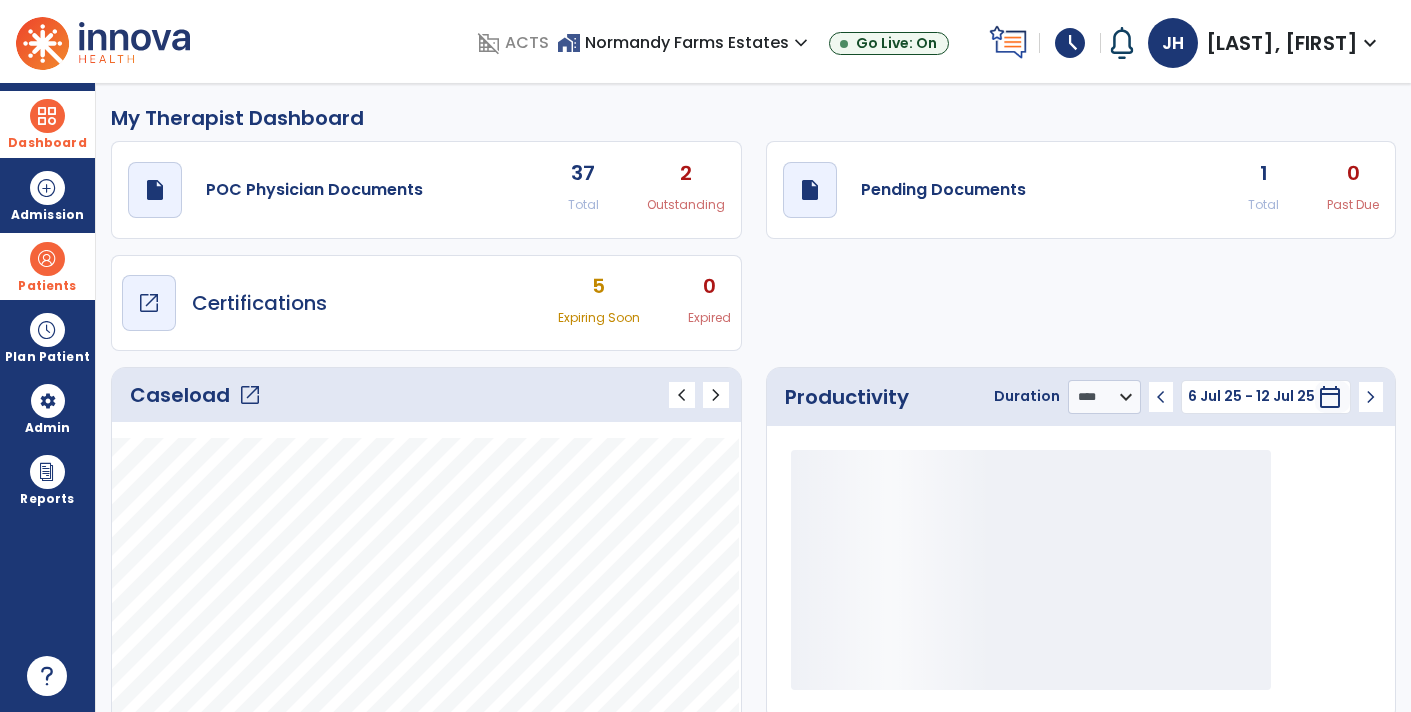 click on "Certifications" at bounding box center [259, 303] 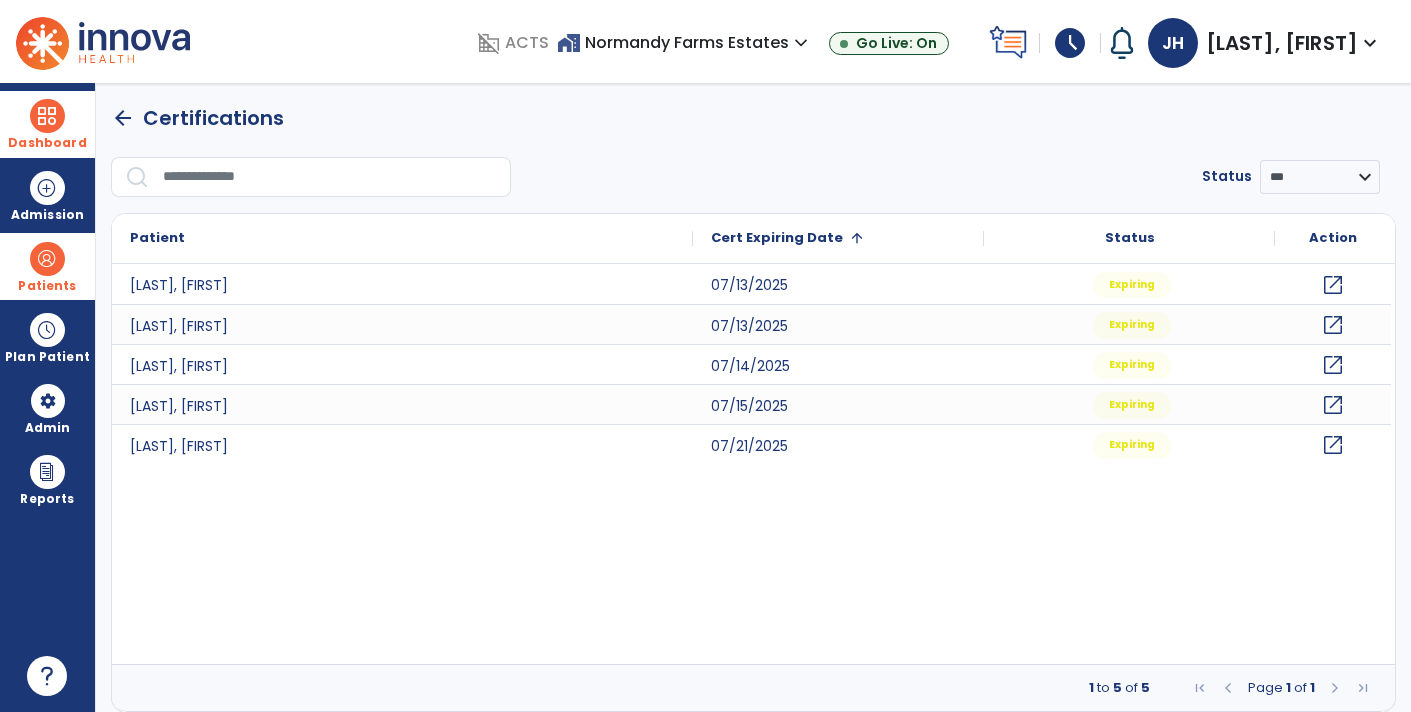 click on "Dashboard" at bounding box center (47, 143) 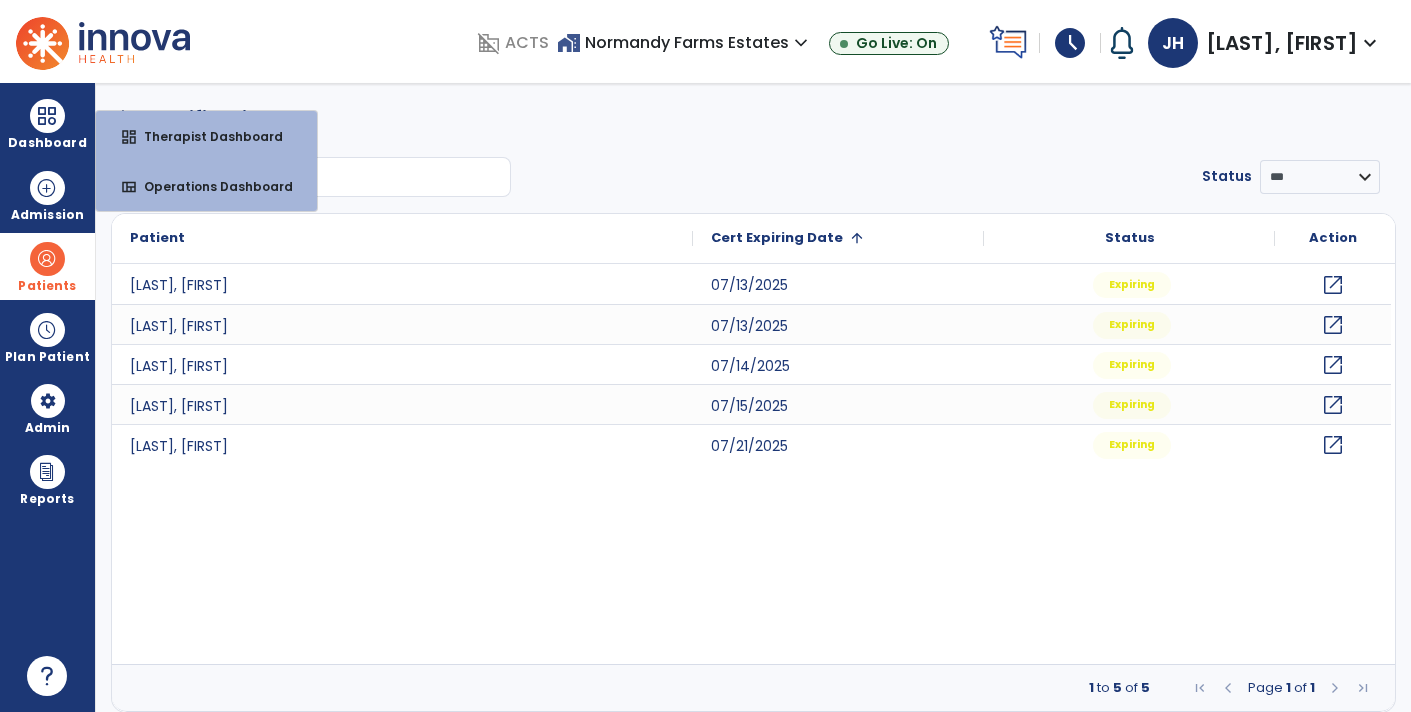 click on "Patients" at bounding box center [47, 286] 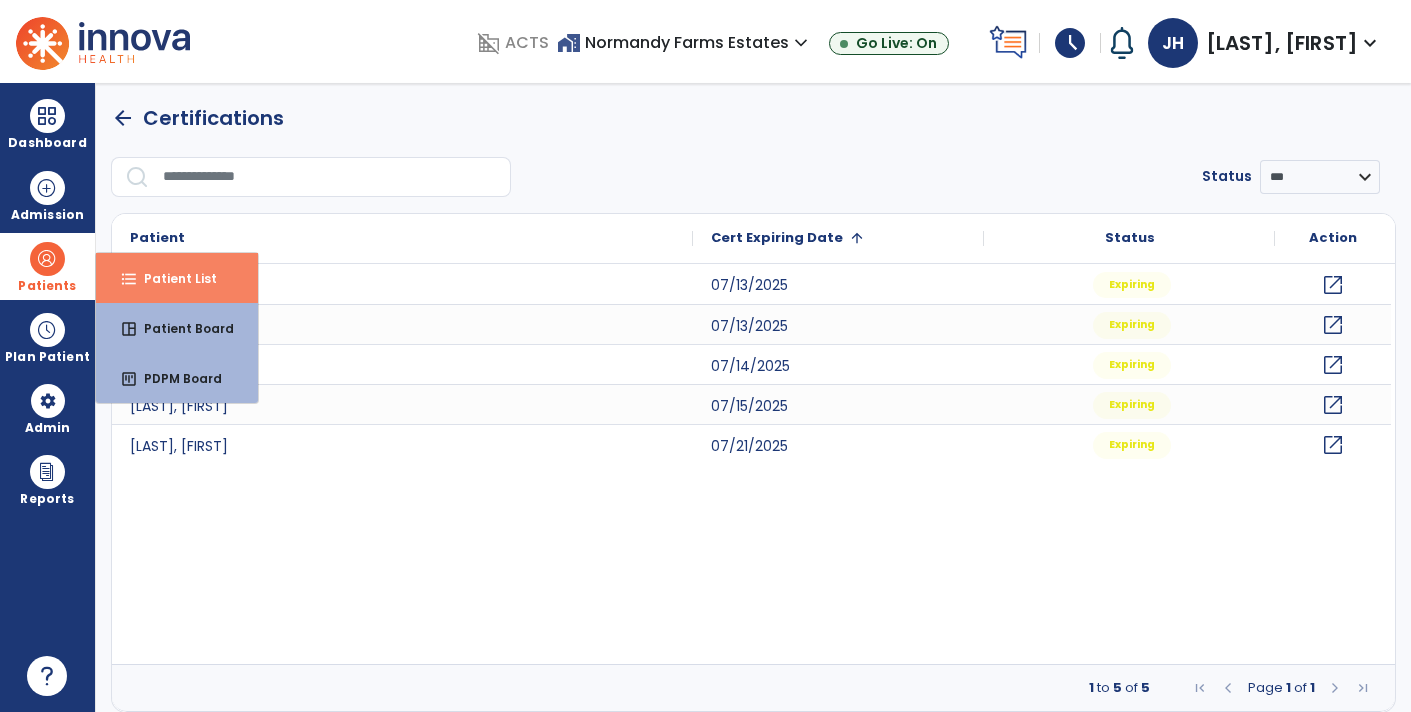 click on "format_list_bulleted  Patient List" at bounding box center [177, 278] 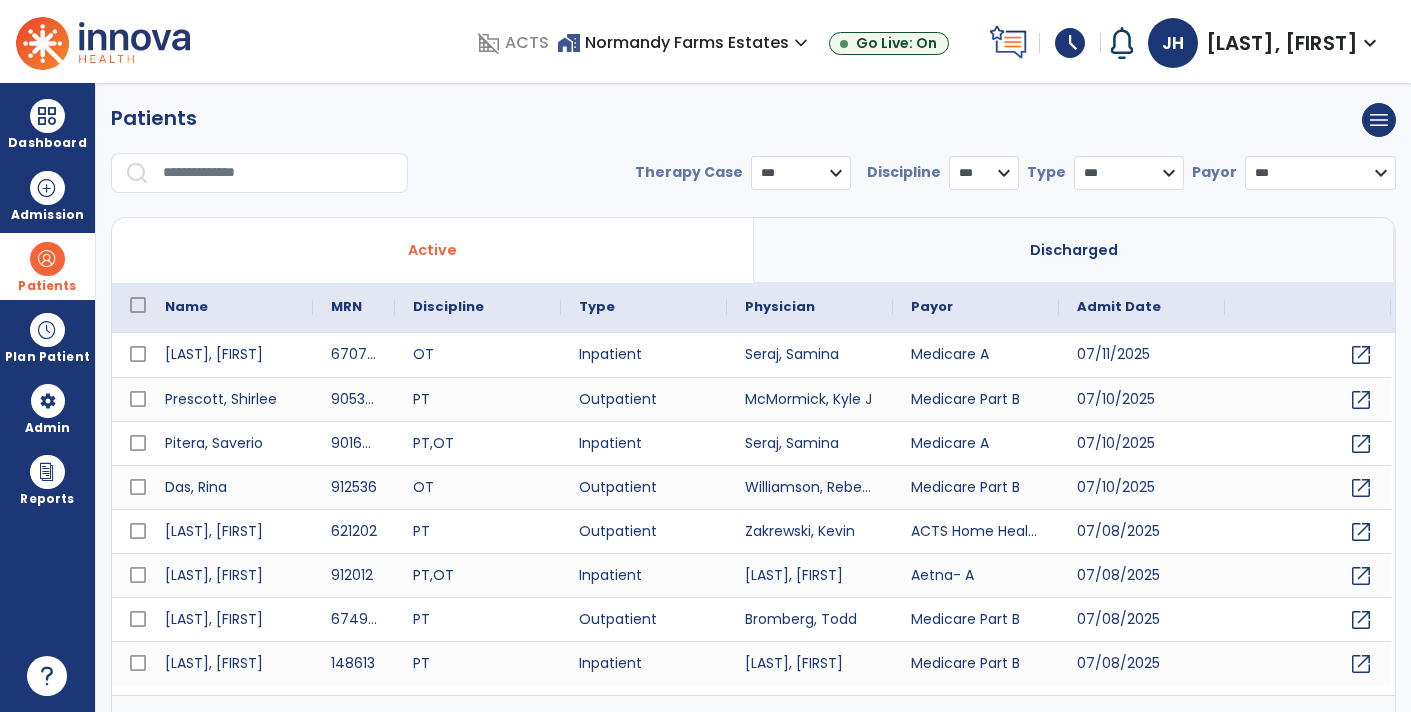 click at bounding box center (278, 173) 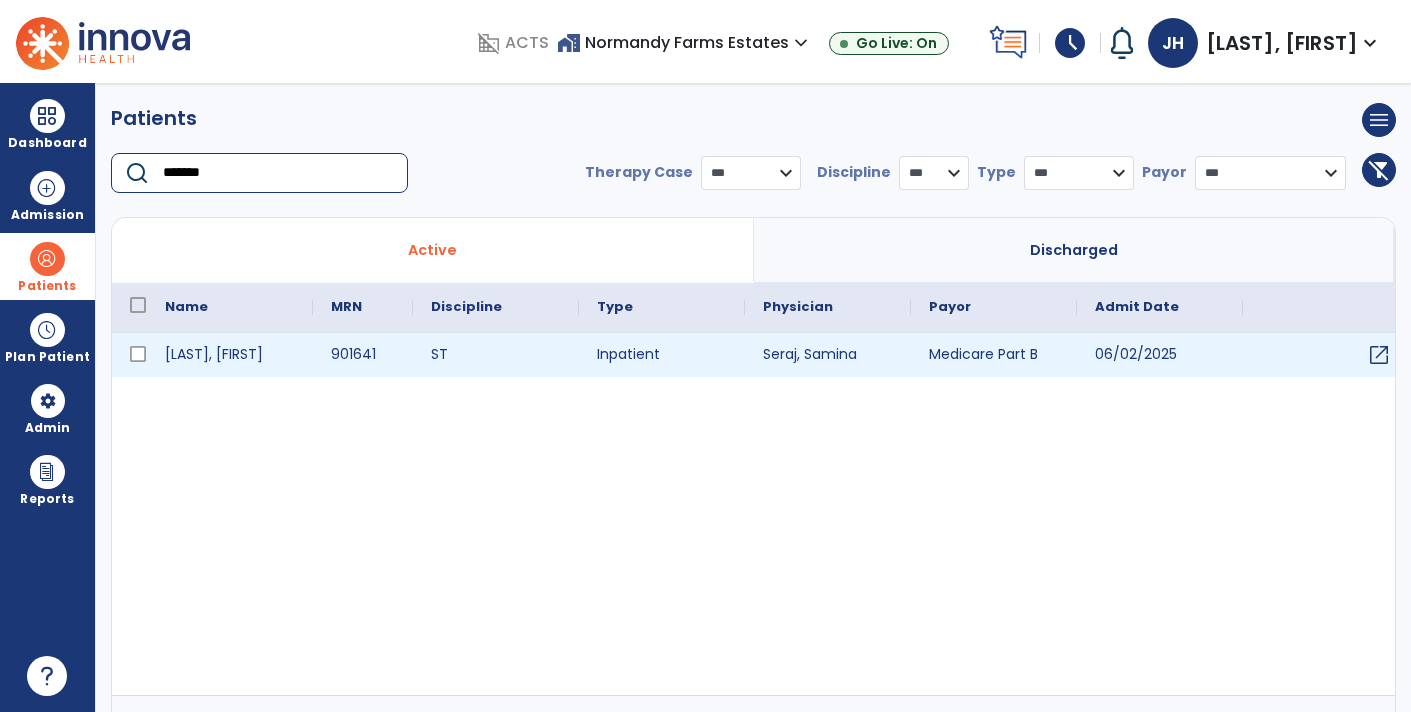 type on "*******" 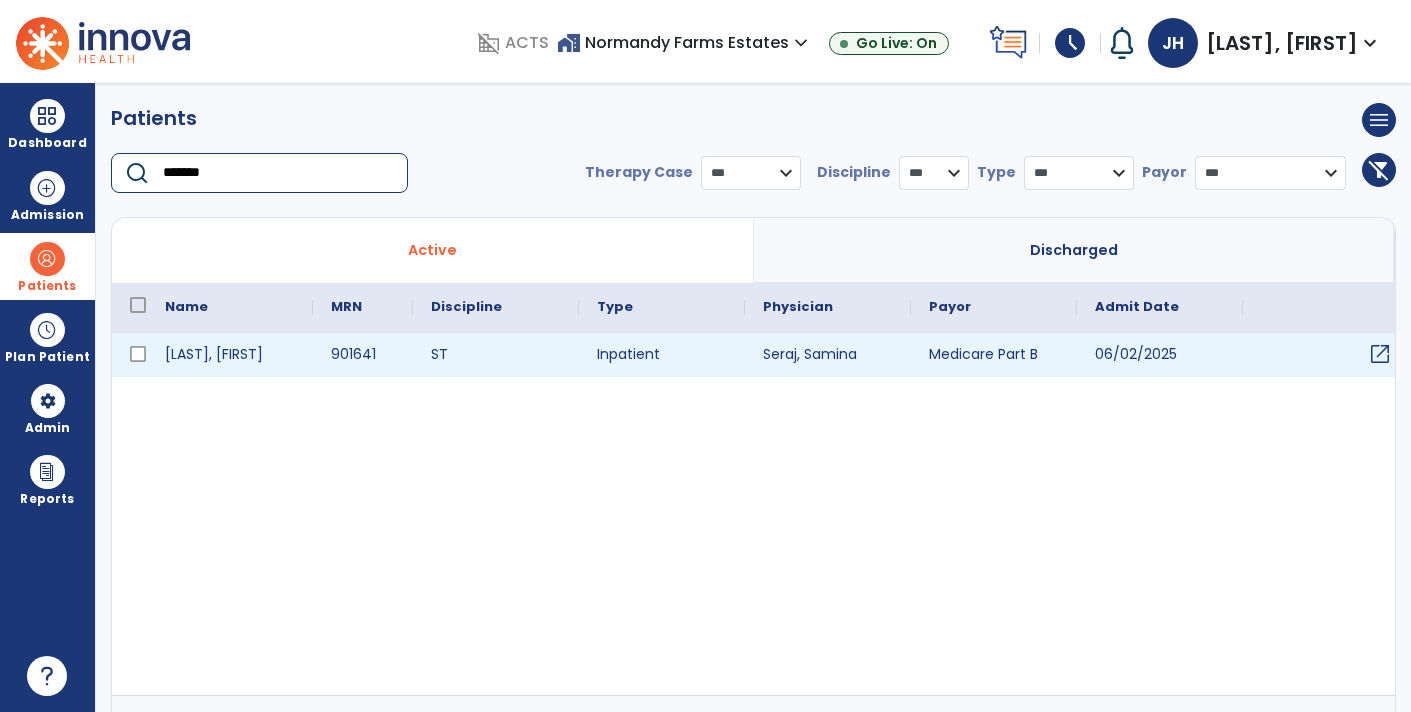 click on "open_in_new" at bounding box center (1380, 354) 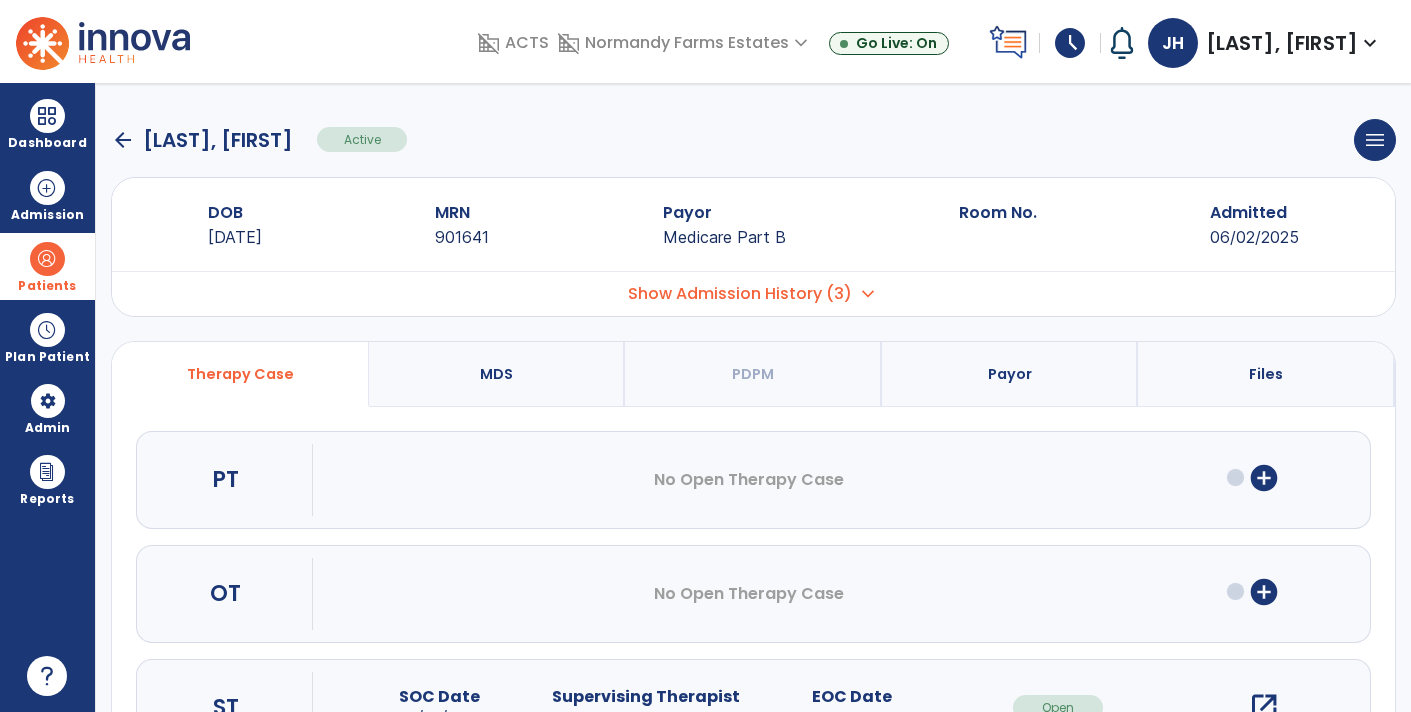 click 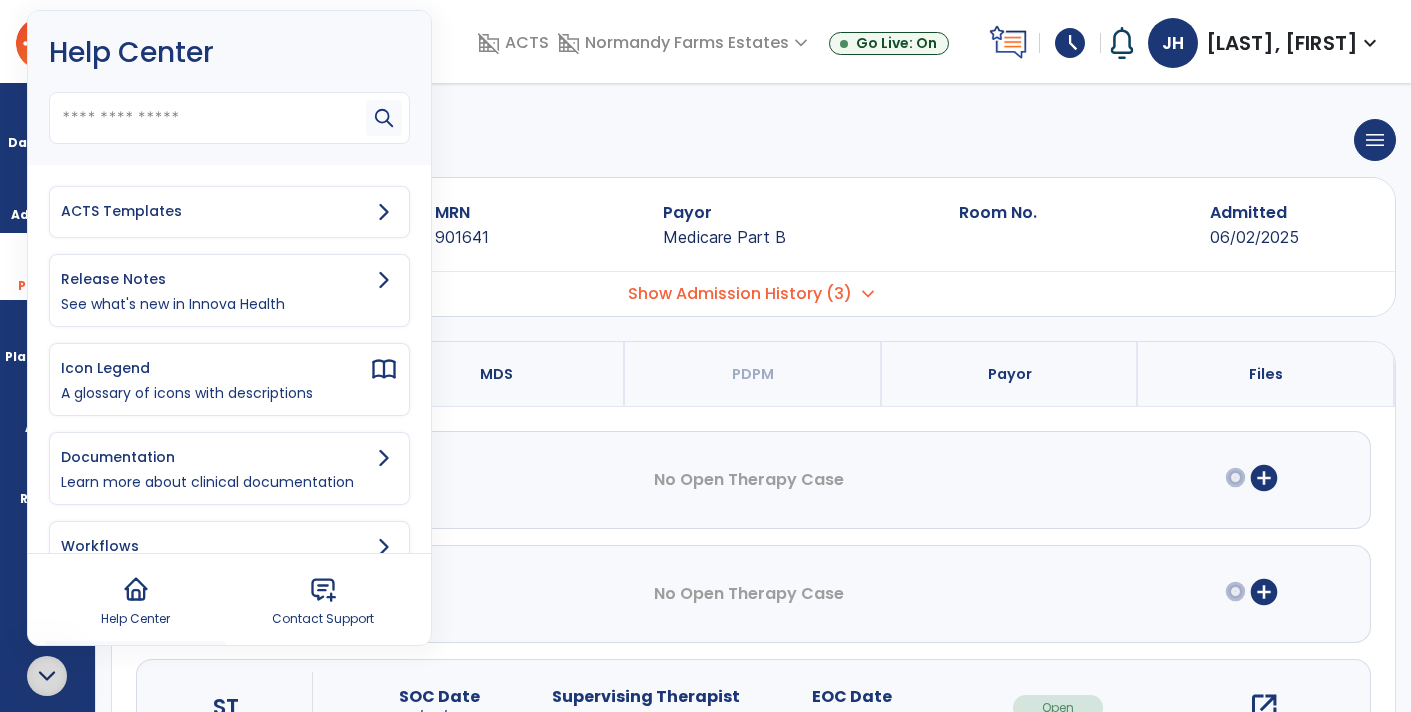 click on "ACTS Templates" at bounding box center [215, 211] 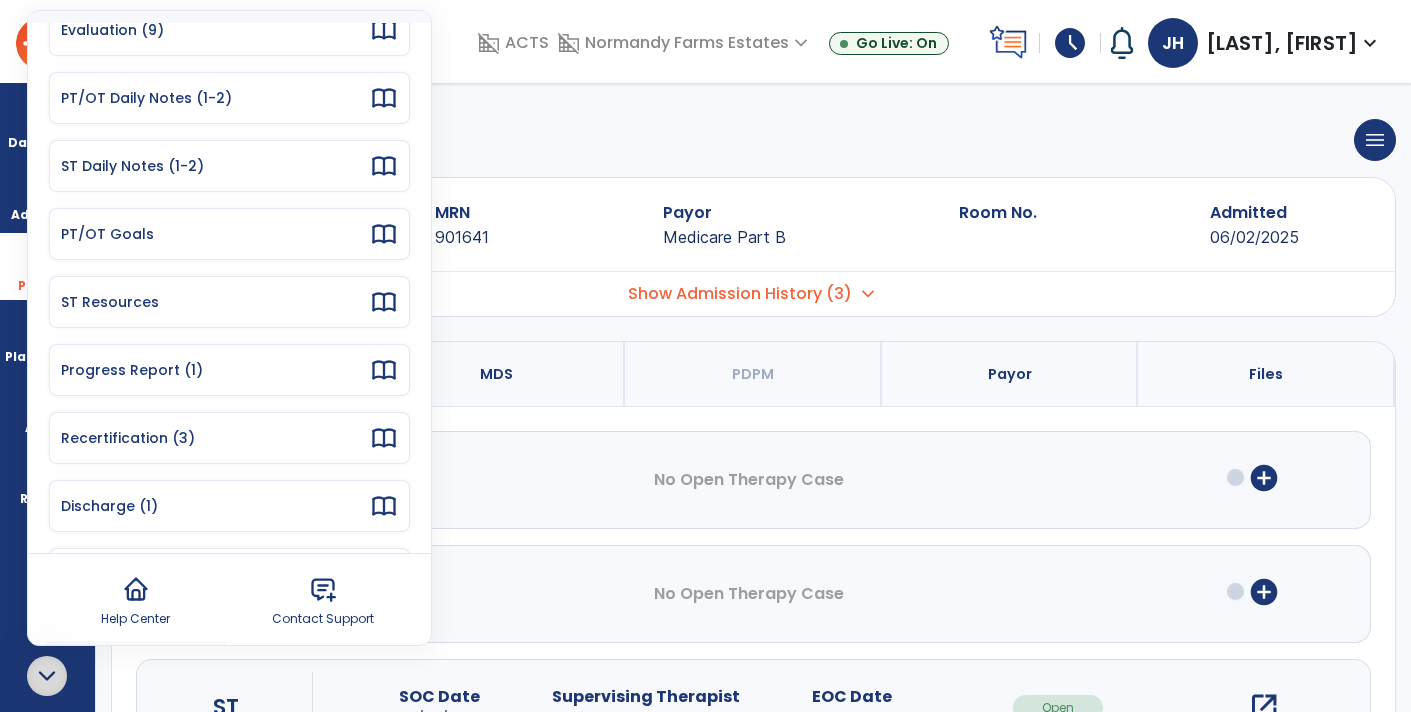 scroll, scrollTop: 127, scrollLeft: 0, axis: vertical 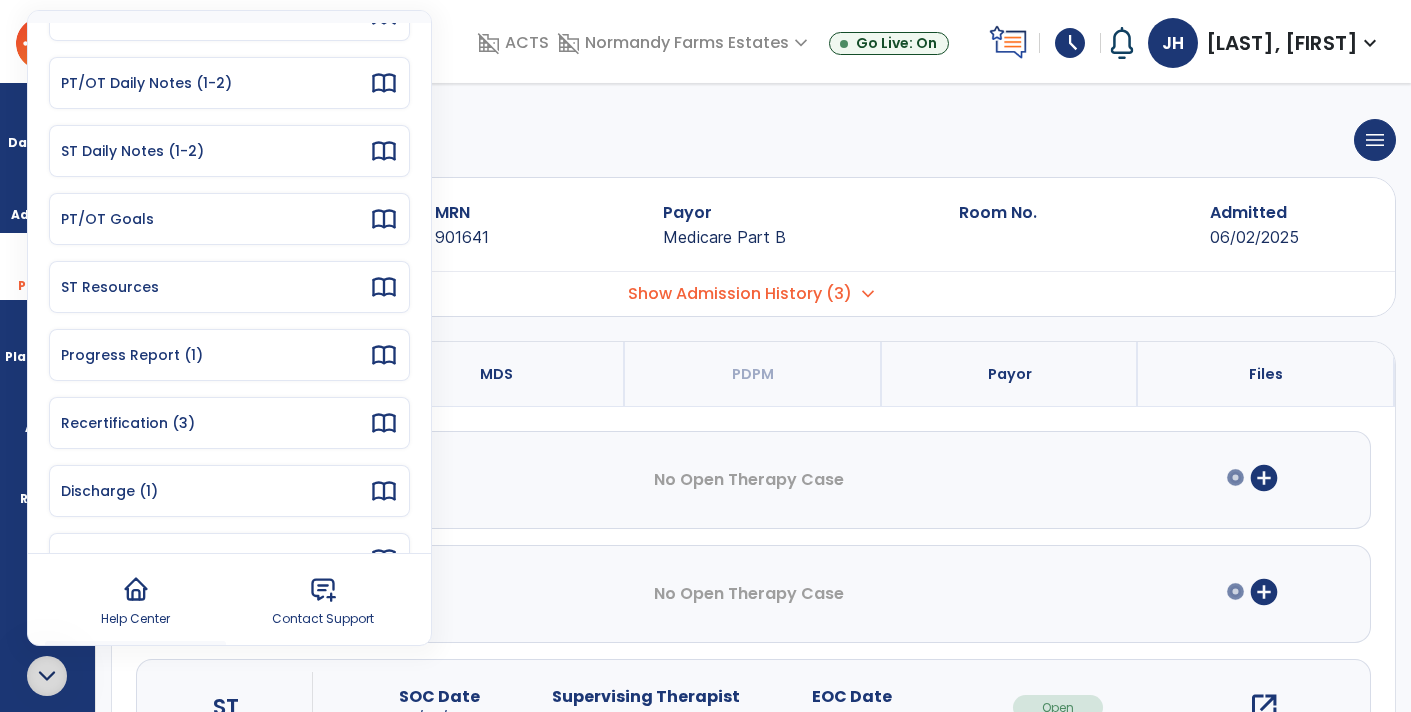 click on "Recertification (3)" at bounding box center (215, 423) 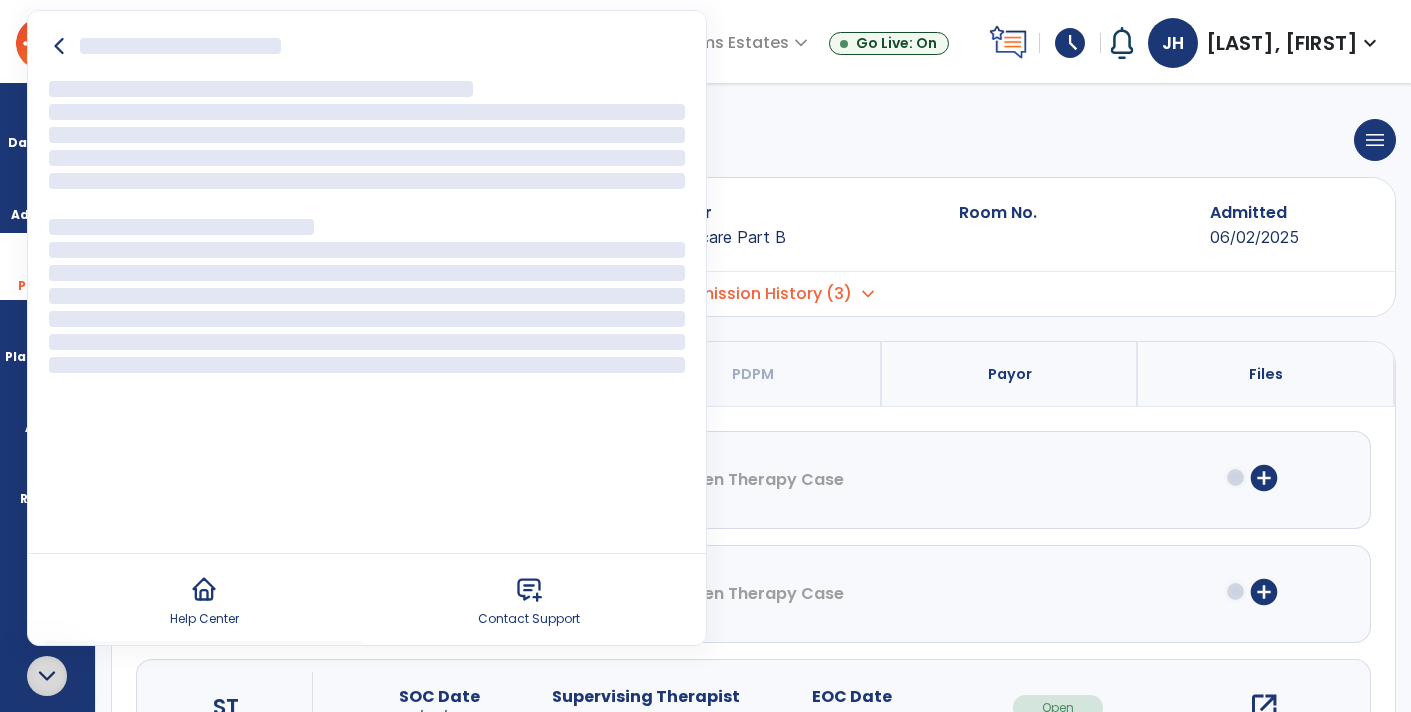 scroll, scrollTop: 0, scrollLeft: 0, axis: both 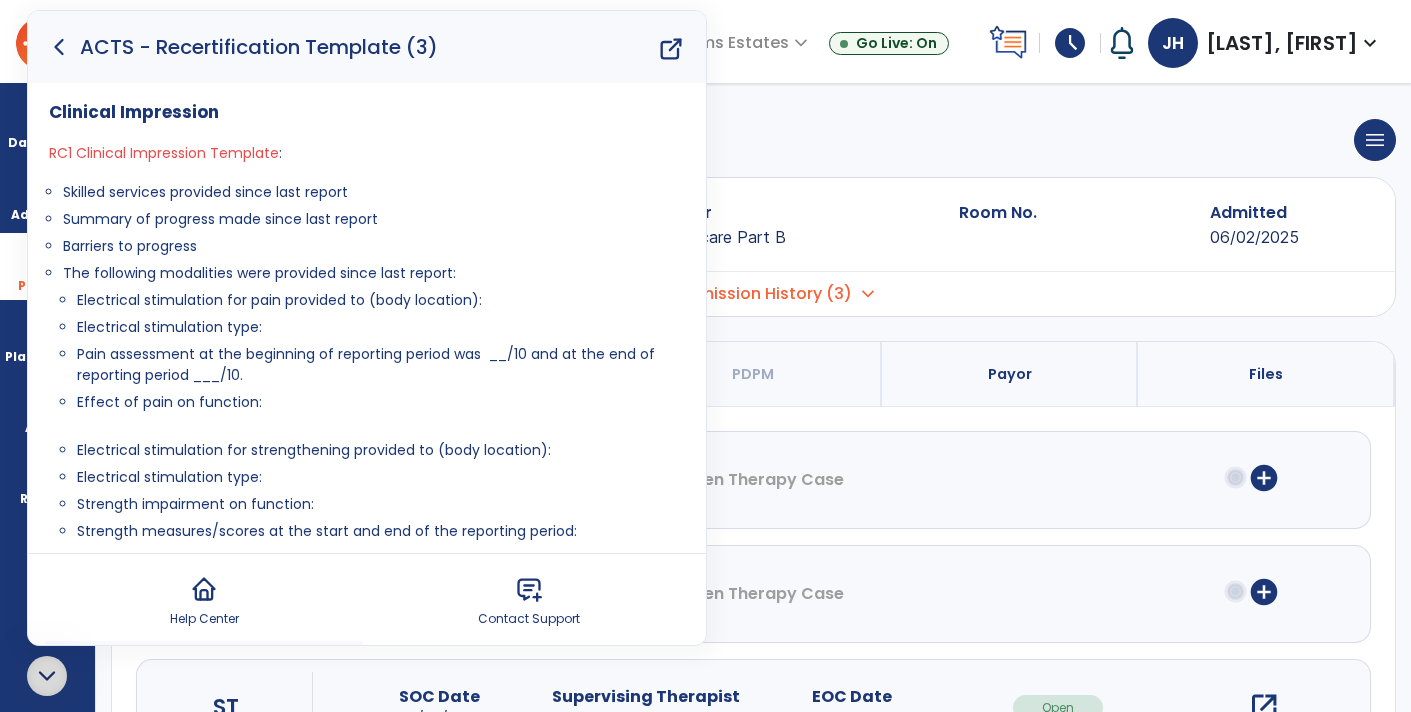drag, startPoint x: 65, startPoint y: 194, endPoint x: 255, endPoint y: 234, distance: 194.16487 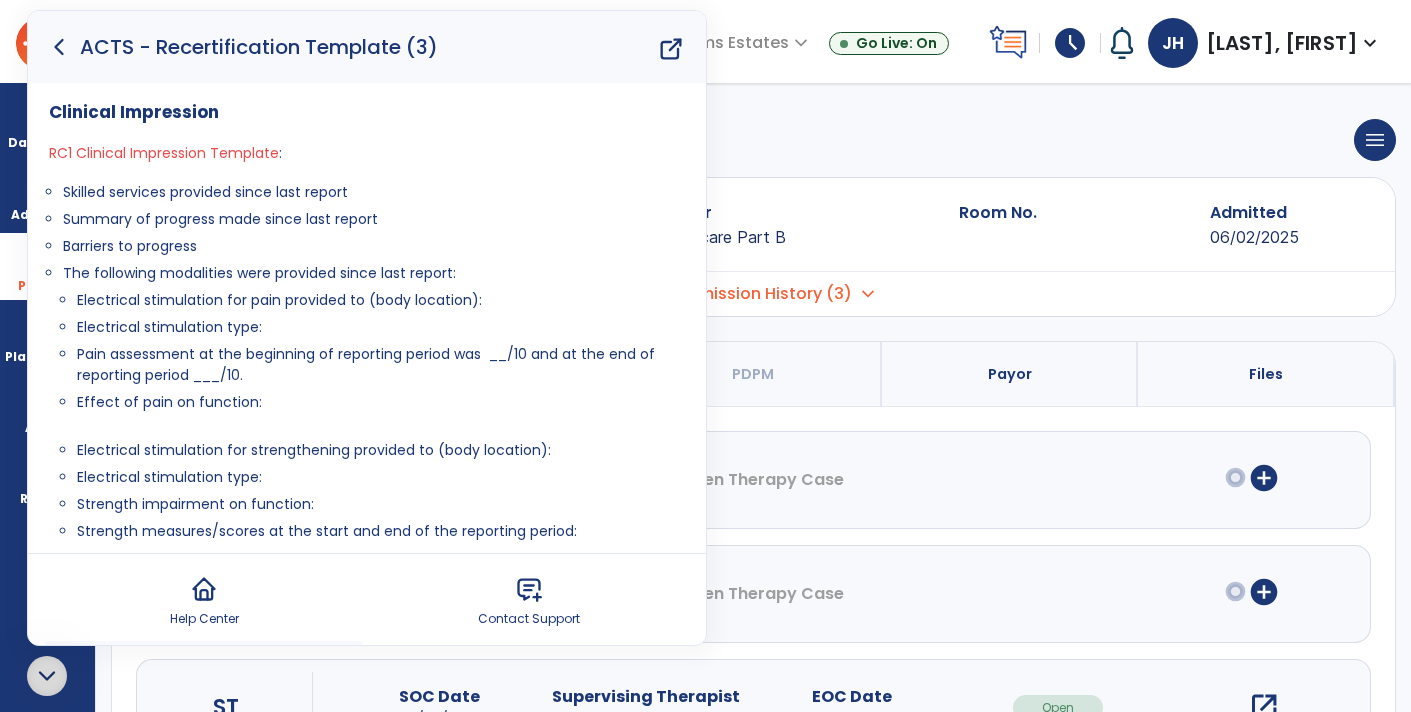 click on "Skilled services provided since last report Summary of progress made since last report Barriers to progress The following modalities were provided since last report: Electrical stimulation for pain provided to (body location):  Electrical stimulation type: Pain assessment at the beginning of reporting period was  __/10 and at the end of reporting period ___/10.  Effect of pain on function:   Electrical stimulation for strengthening provided to (body location): Electrical stimulation type: Strength impairment on function: Strength measures/scores at the start and end of the reporting period:   Ultrasound provided to (body location): Reason for ultrasound Measure/scores demonstrating the effectiveness of ultrasound at the start and end of the reporting period:" at bounding box center [374, 423] 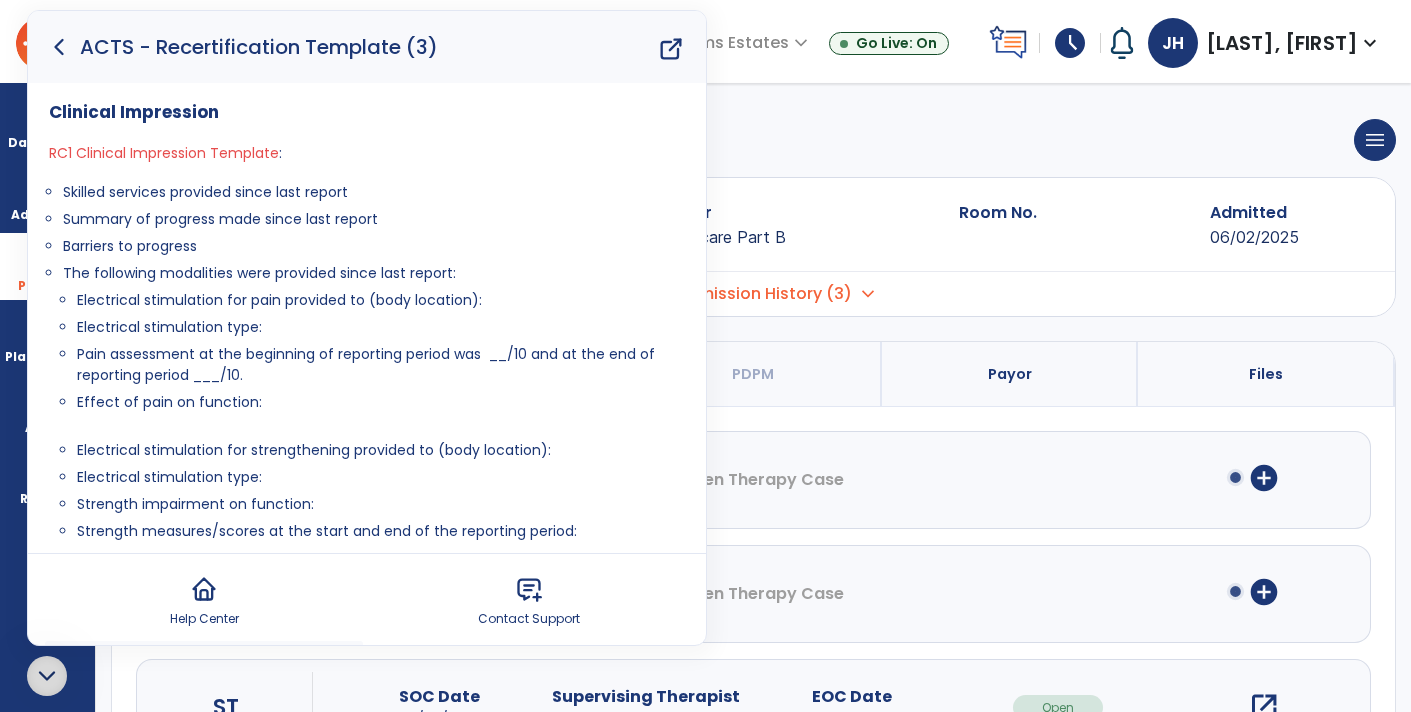 click 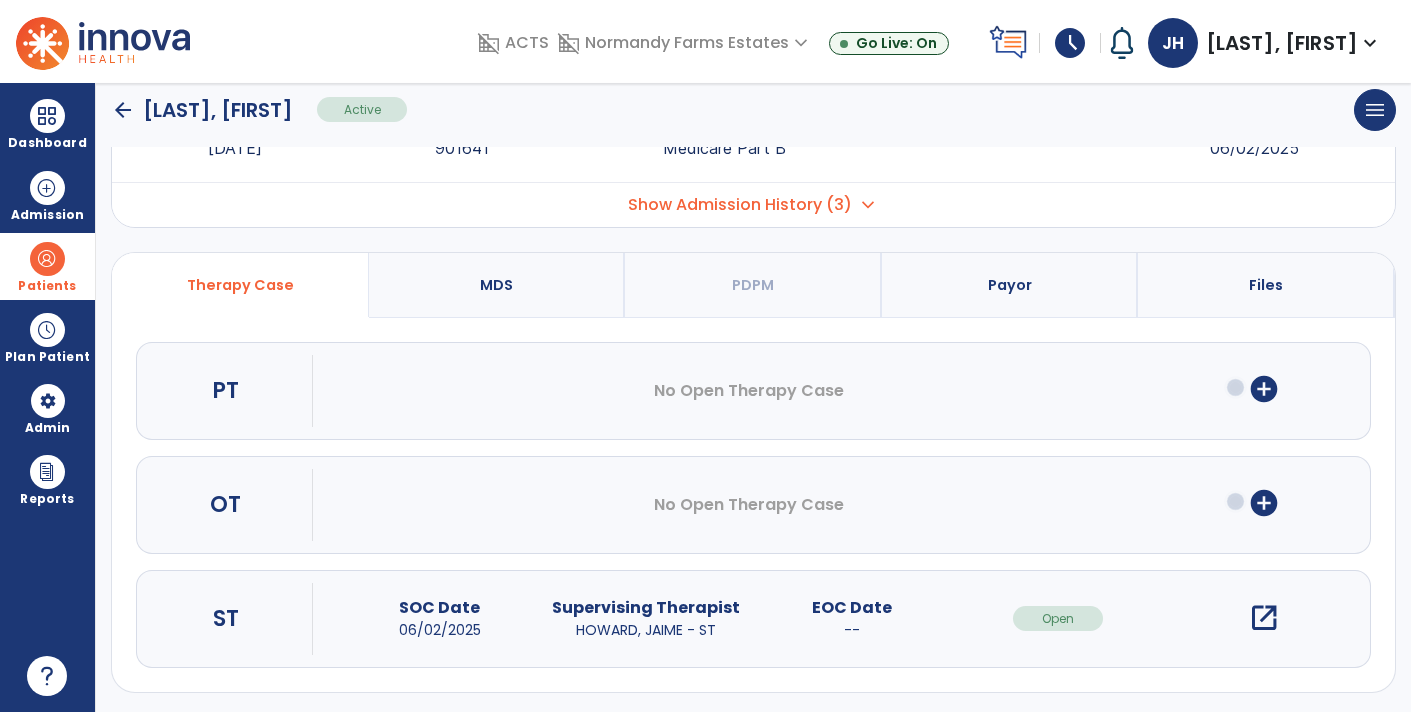 scroll, scrollTop: 88, scrollLeft: 0, axis: vertical 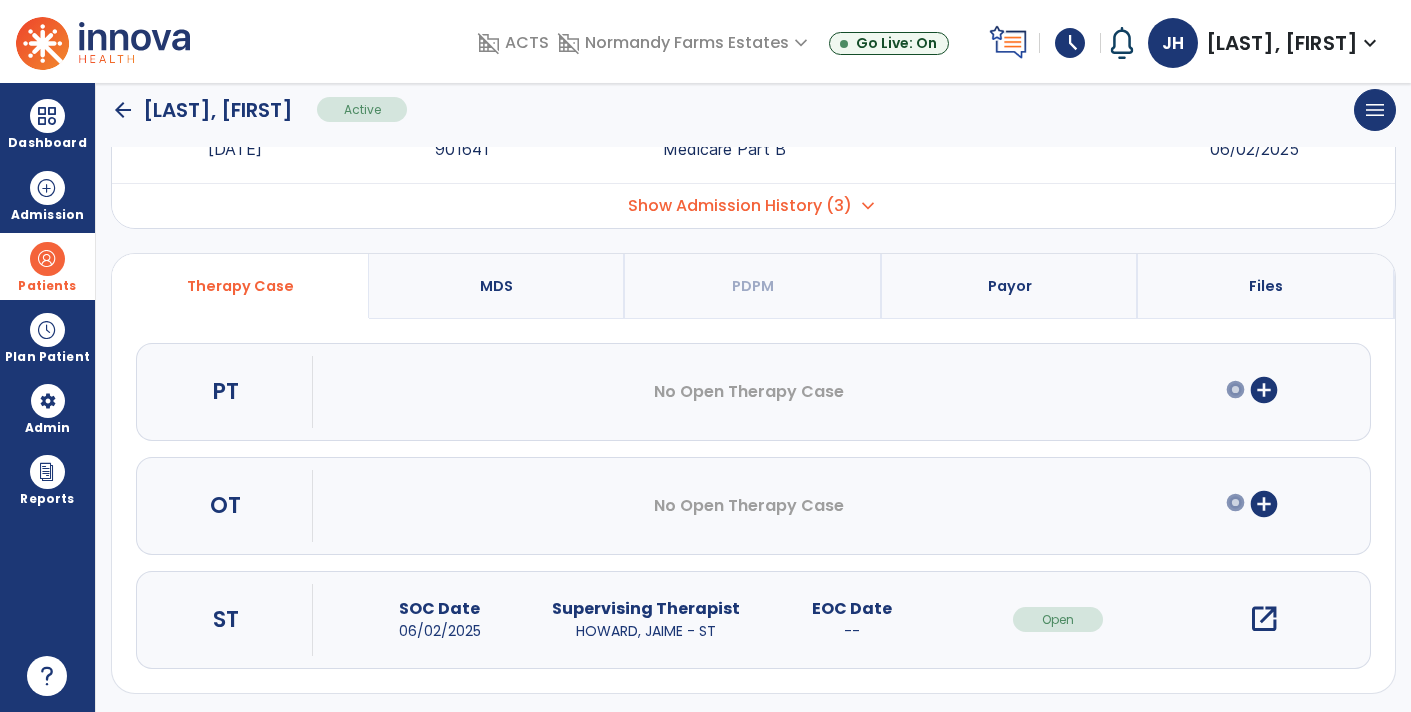 click on "open_in_new" at bounding box center [1264, 619] 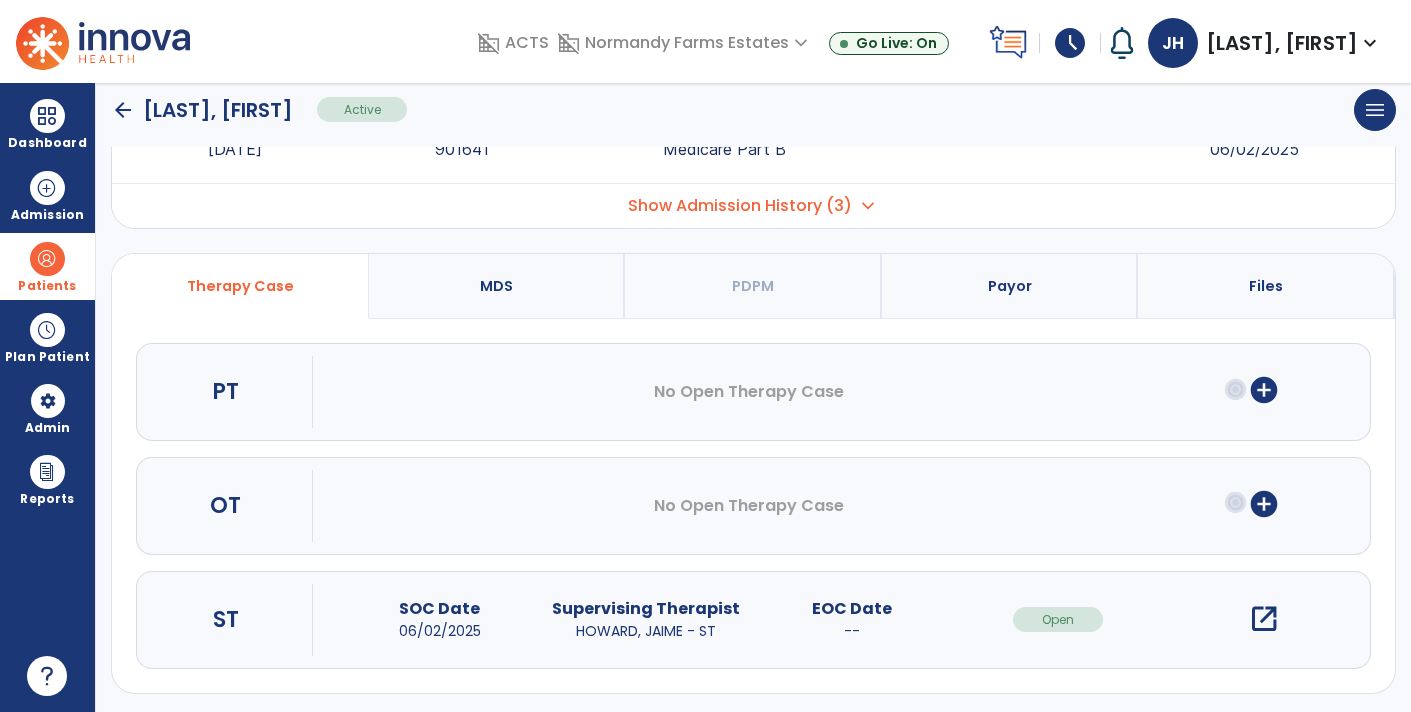 scroll, scrollTop: 0, scrollLeft: 0, axis: both 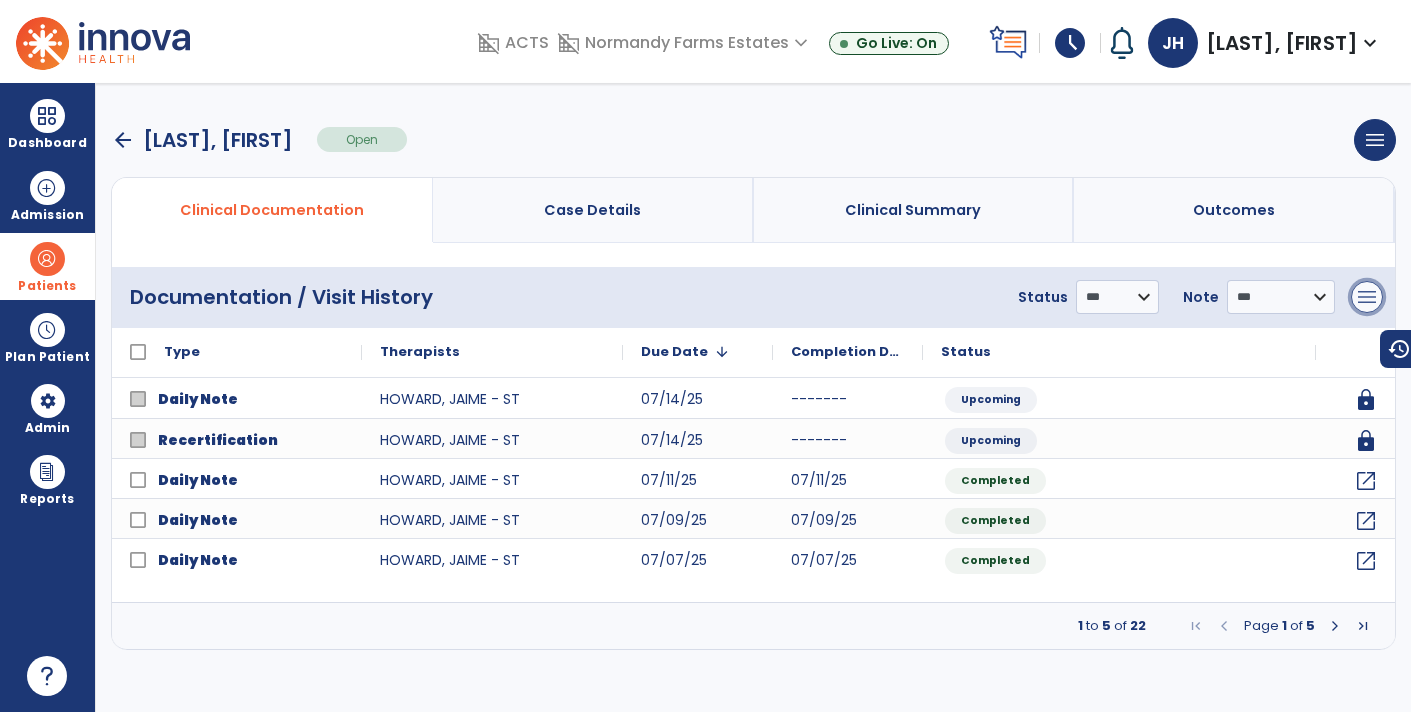 click on "menu" at bounding box center [1367, 297] 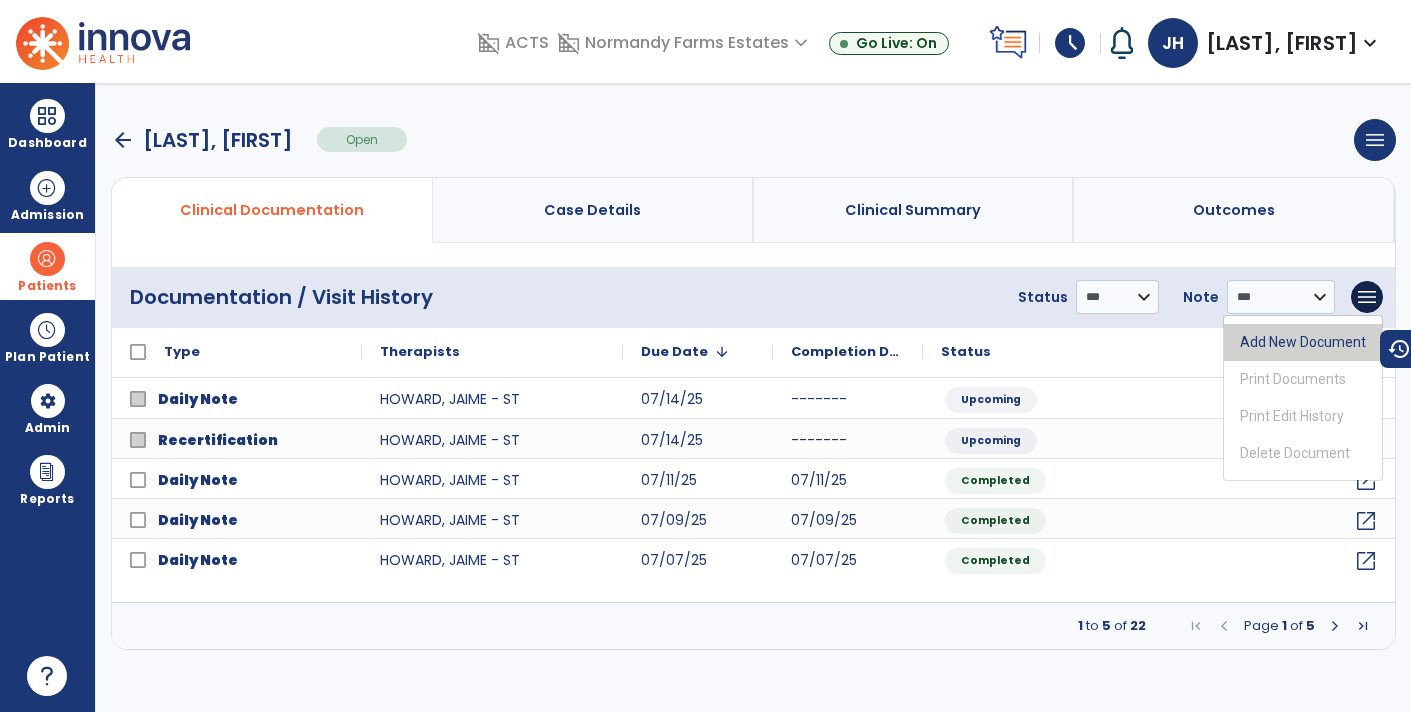 click on "Add New Document" at bounding box center (1303, 342) 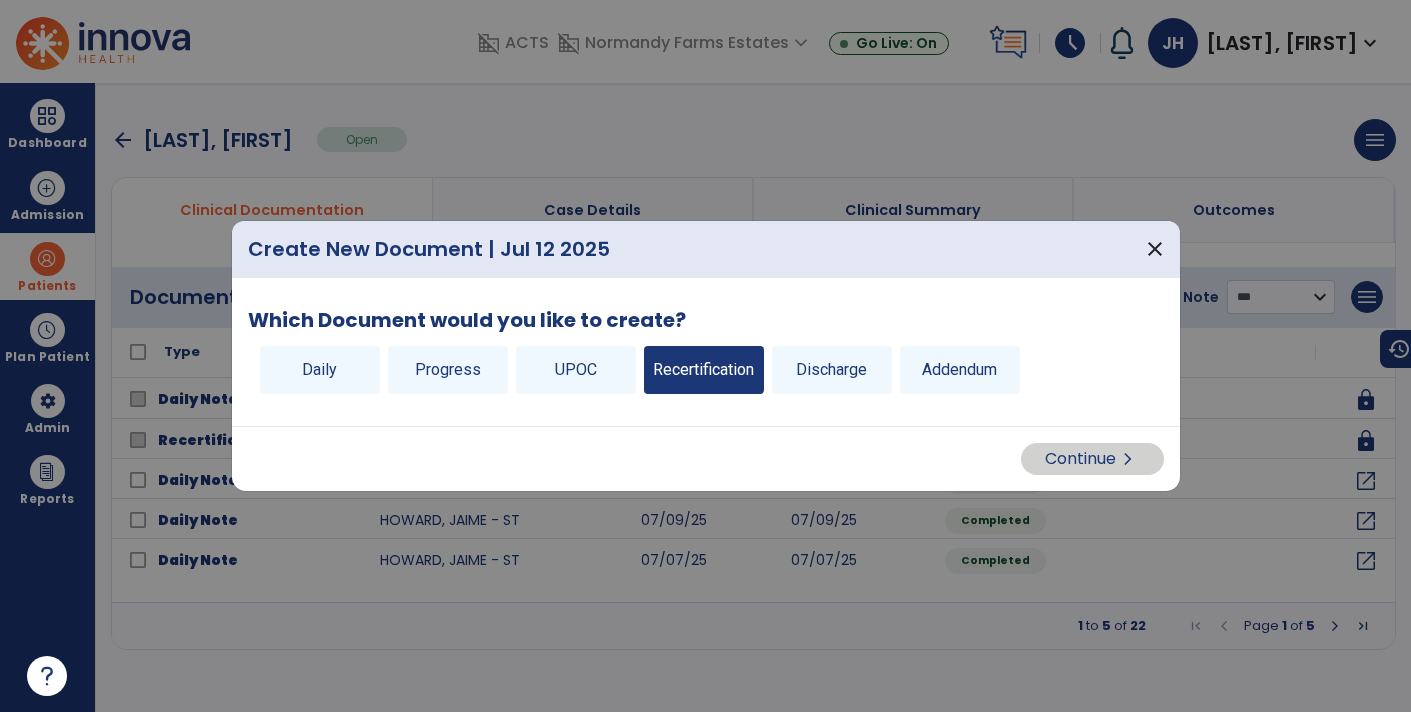 click on "Recertification" at bounding box center [704, 370] 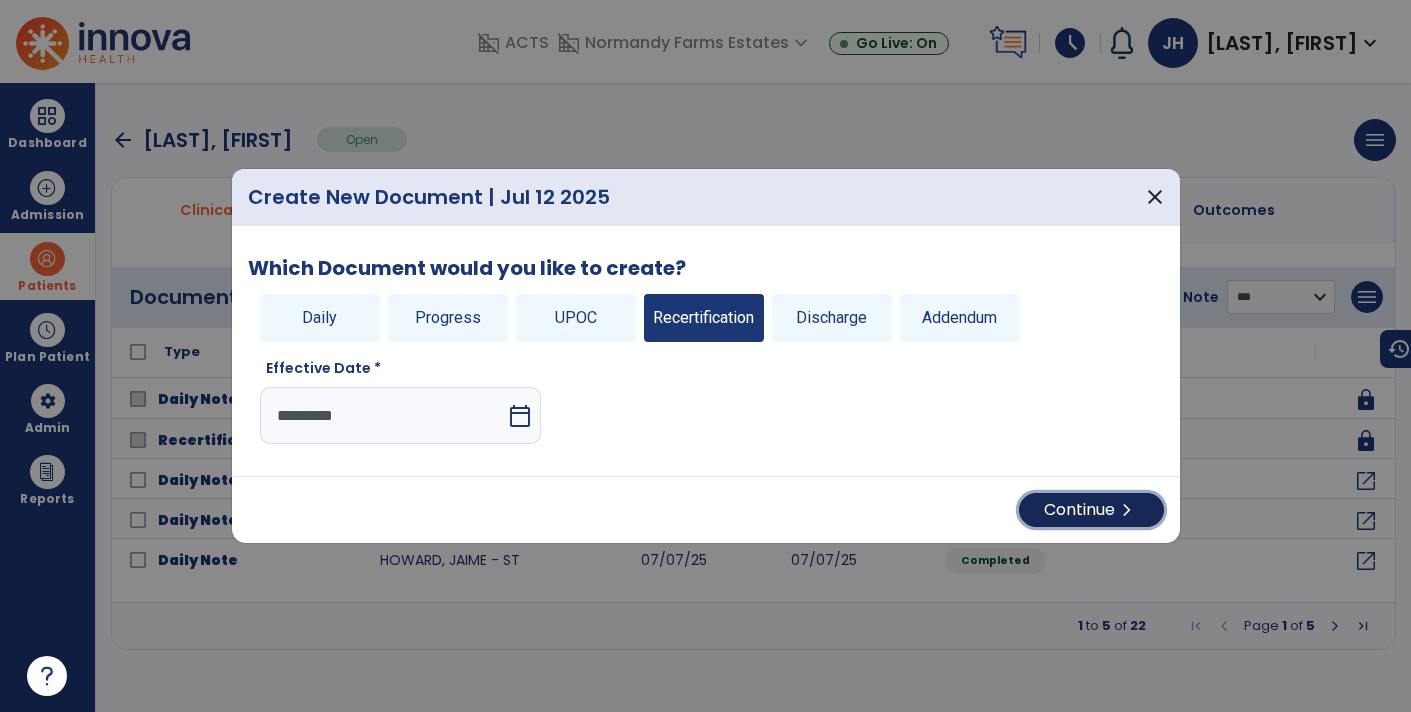 click on "Continue   chevron_right" at bounding box center (1091, 510) 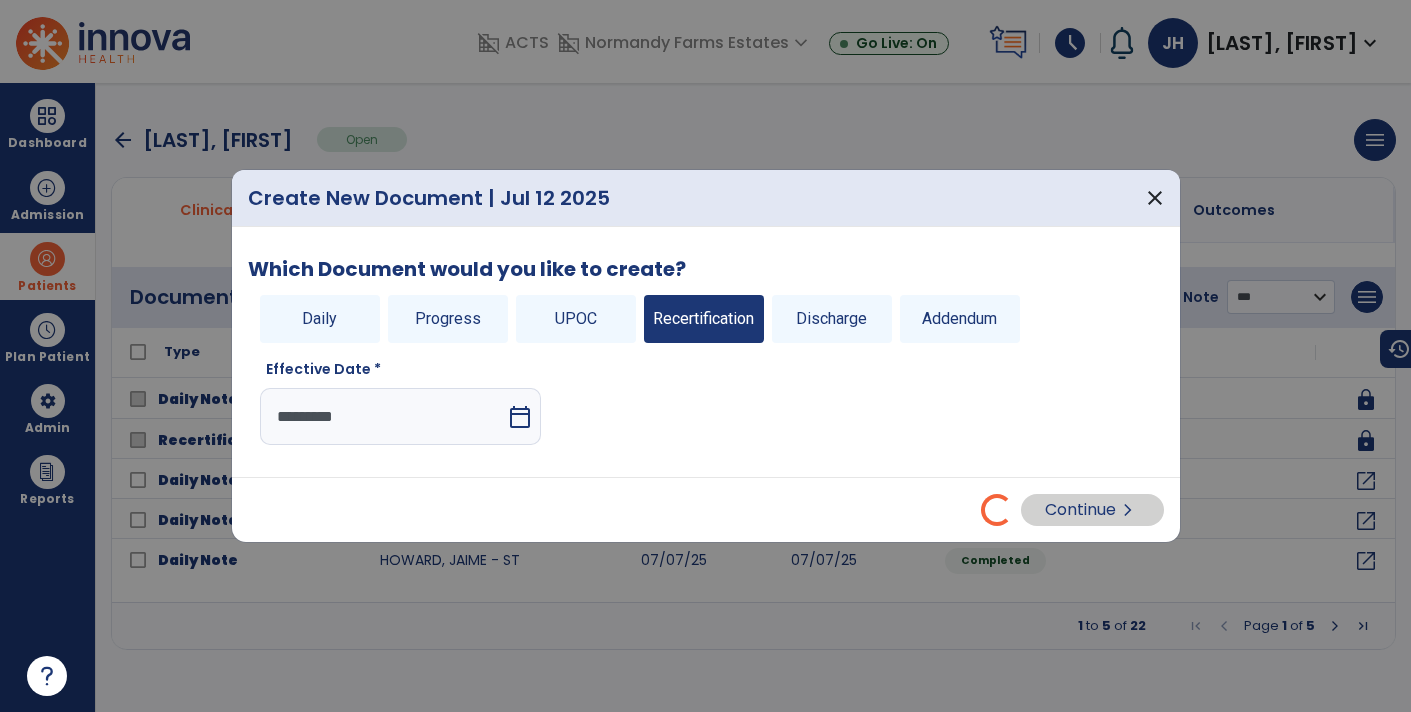 select on "**" 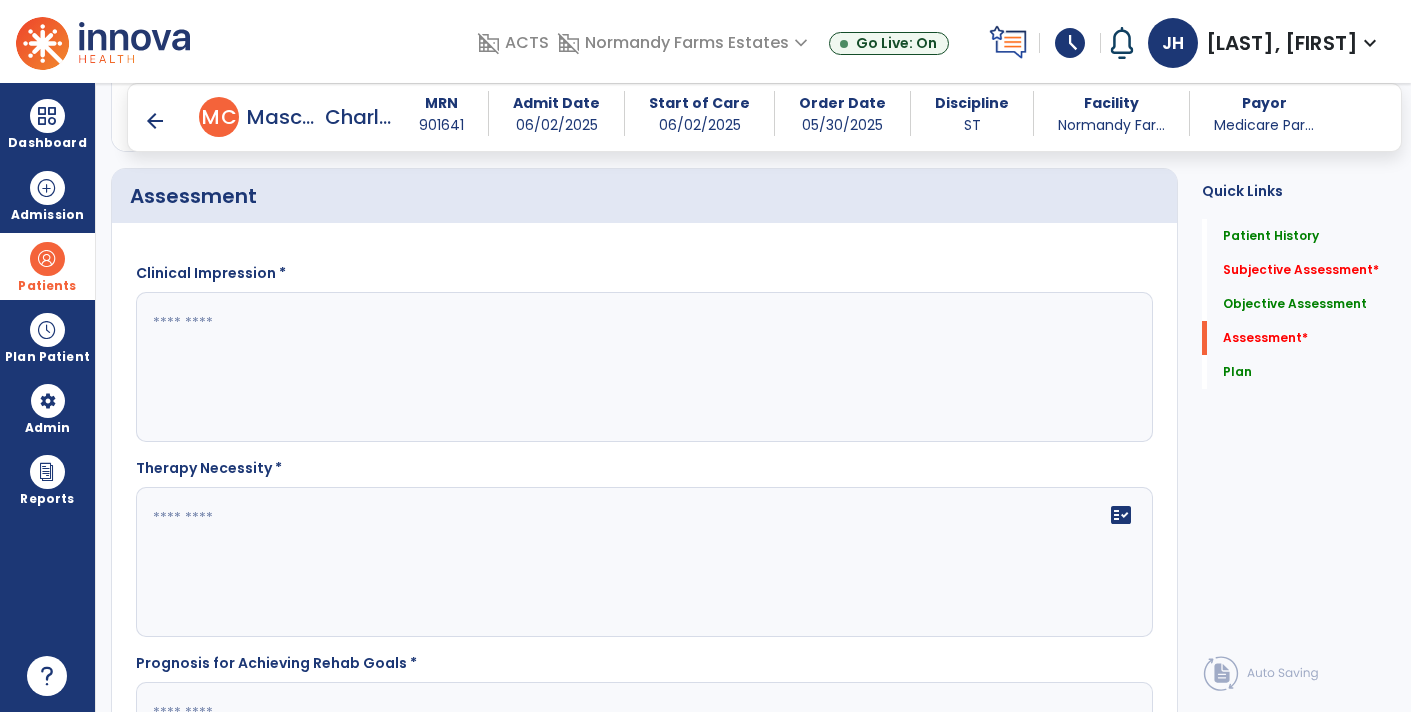 scroll, scrollTop: 3145, scrollLeft: 0, axis: vertical 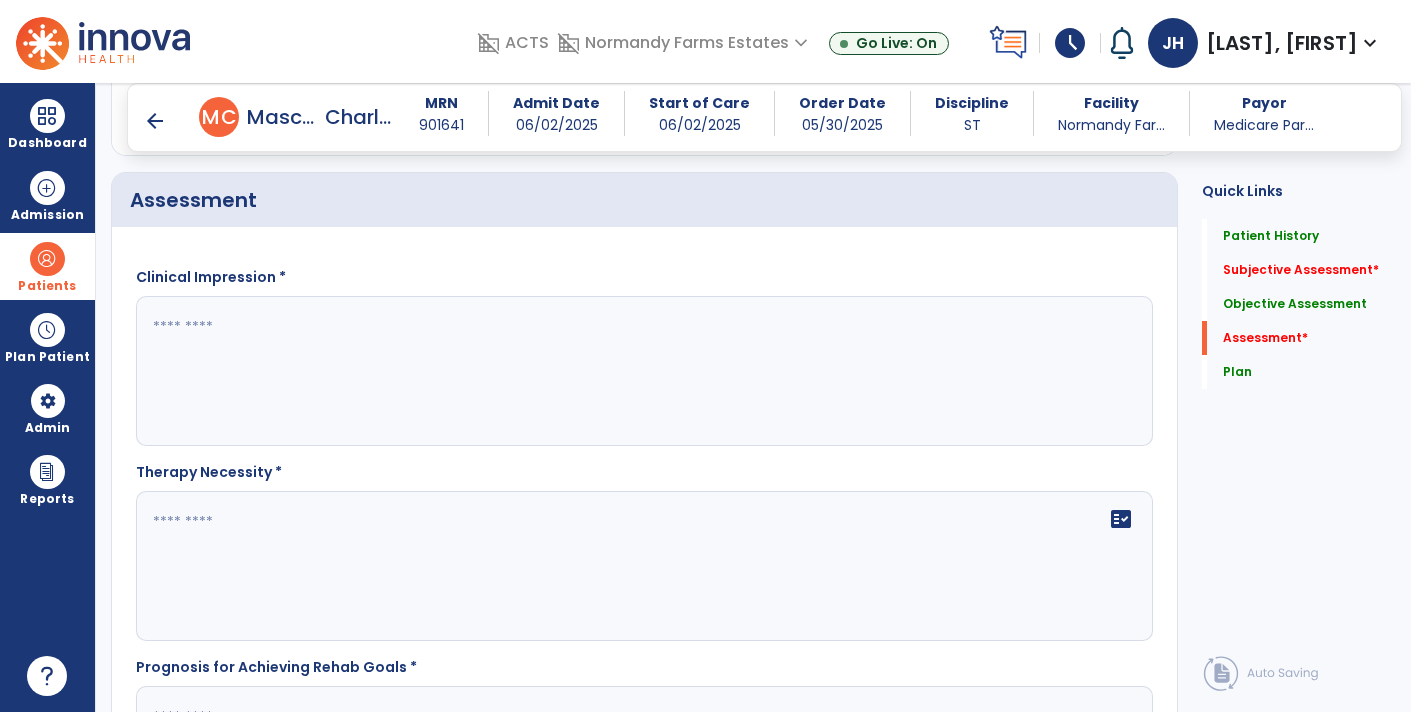 click 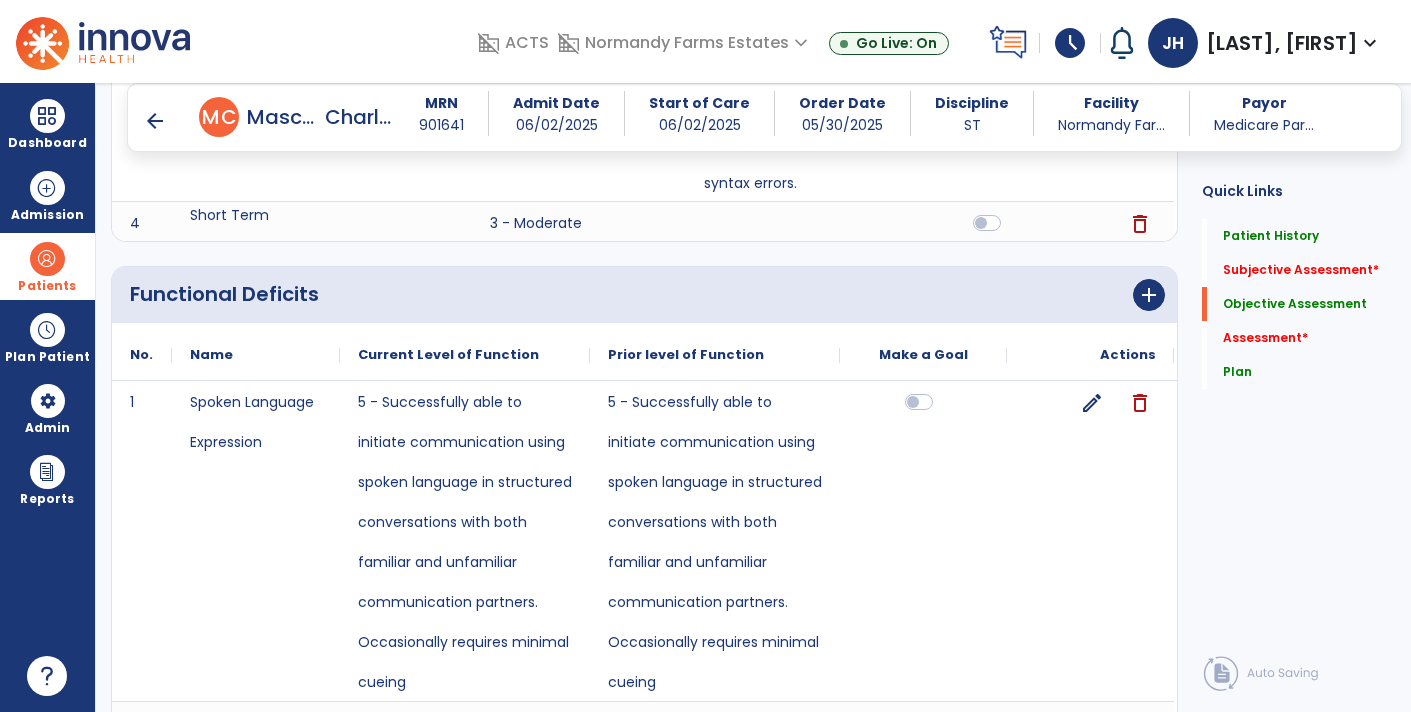 scroll, scrollTop: 0, scrollLeft: 0, axis: both 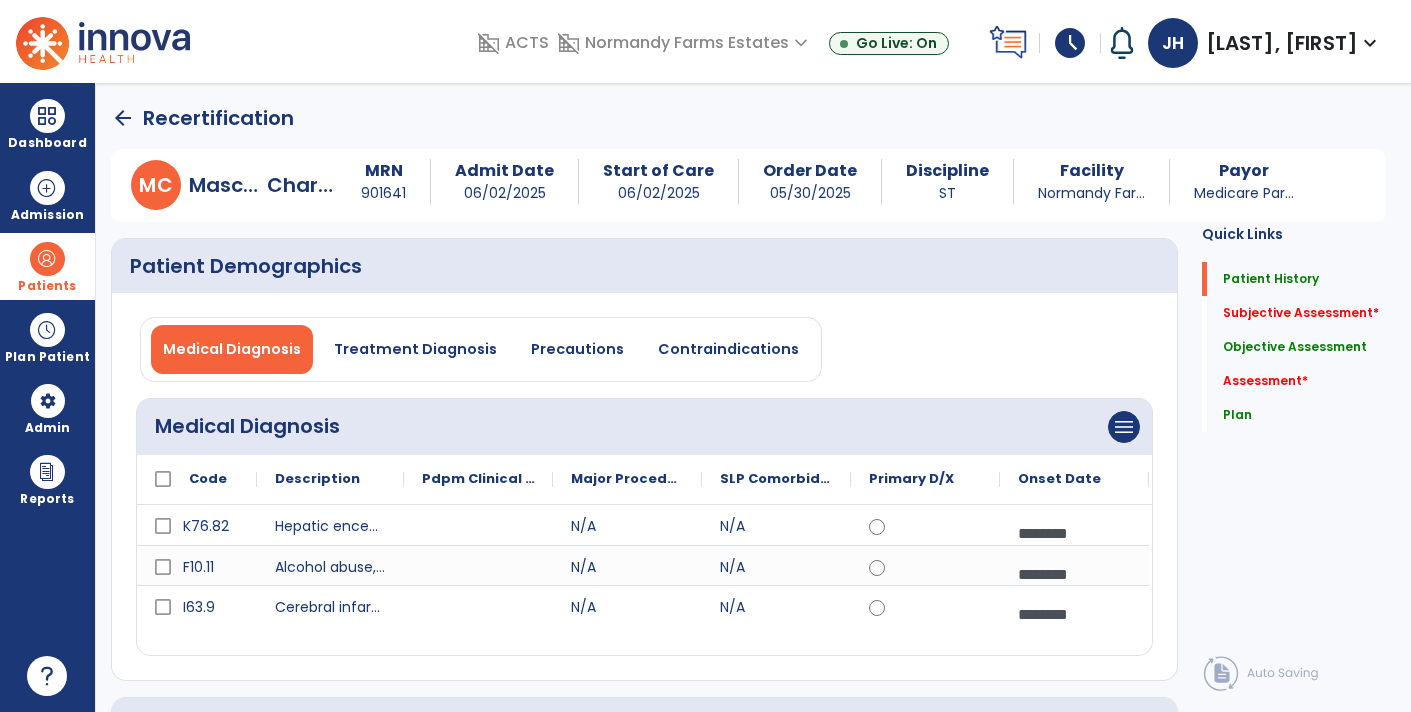 type on "**********" 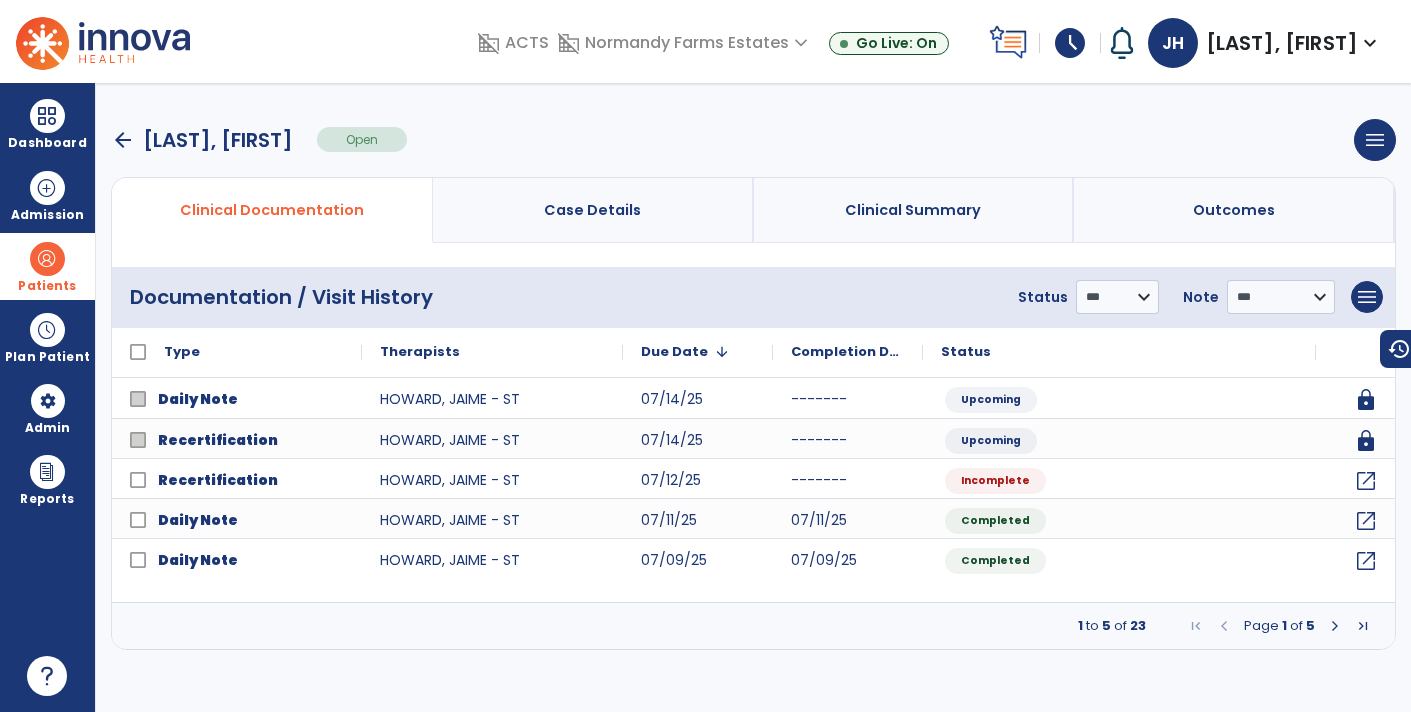 click on "arrow_back" at bounding box center [123, 140] 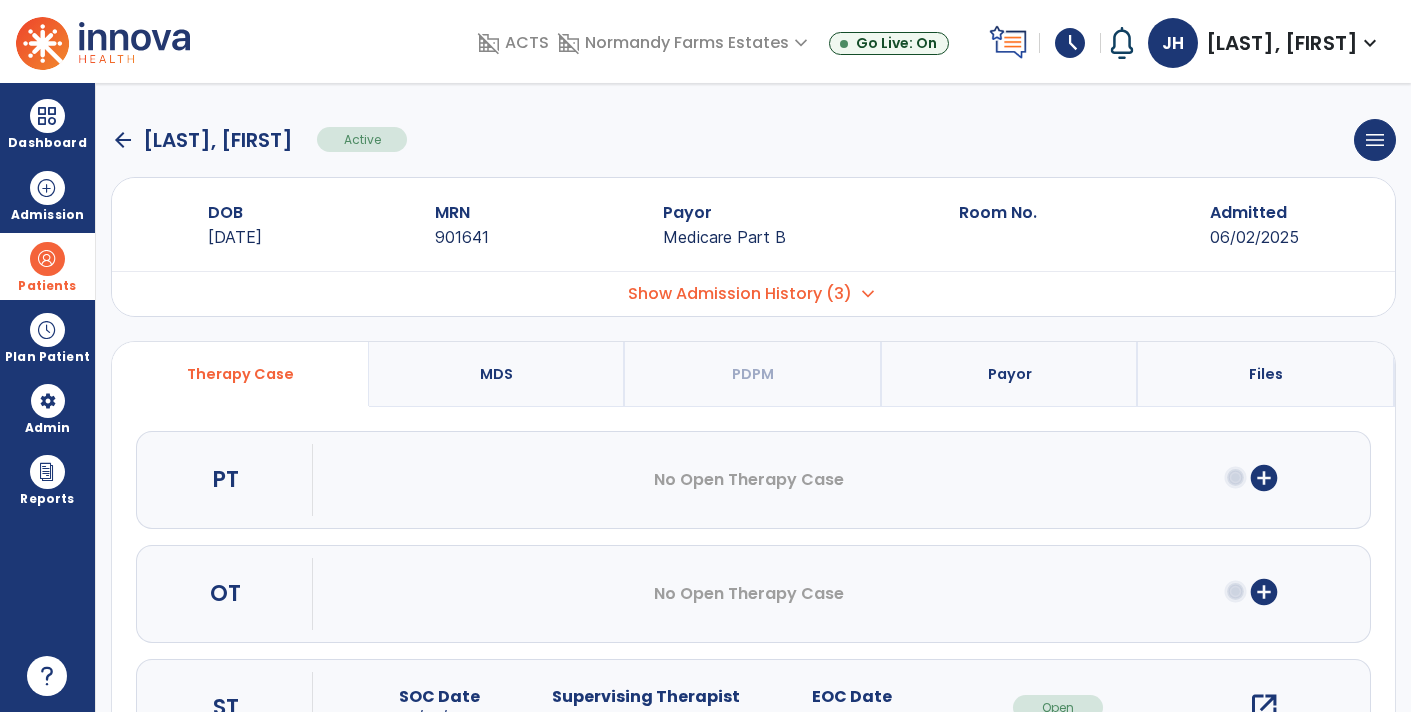 click on "arrow_back" 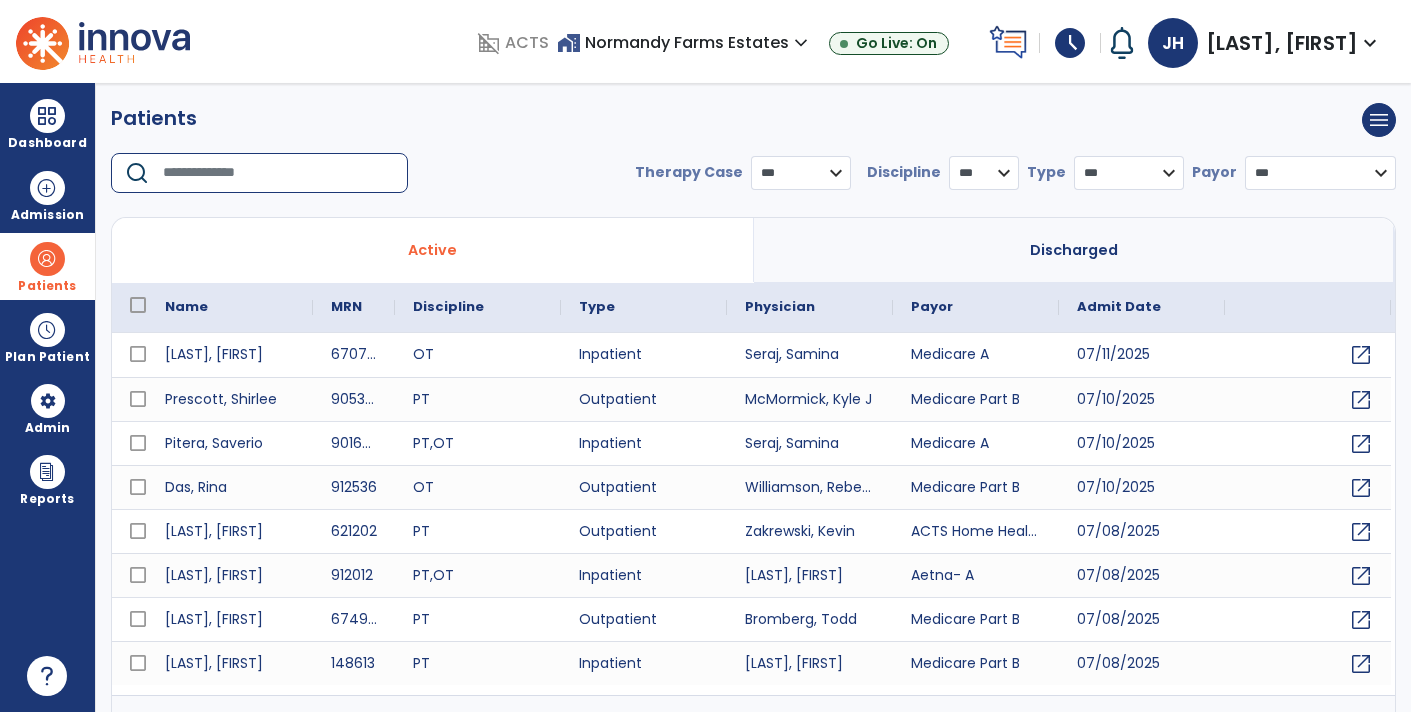click at bounding box center [278, 173] 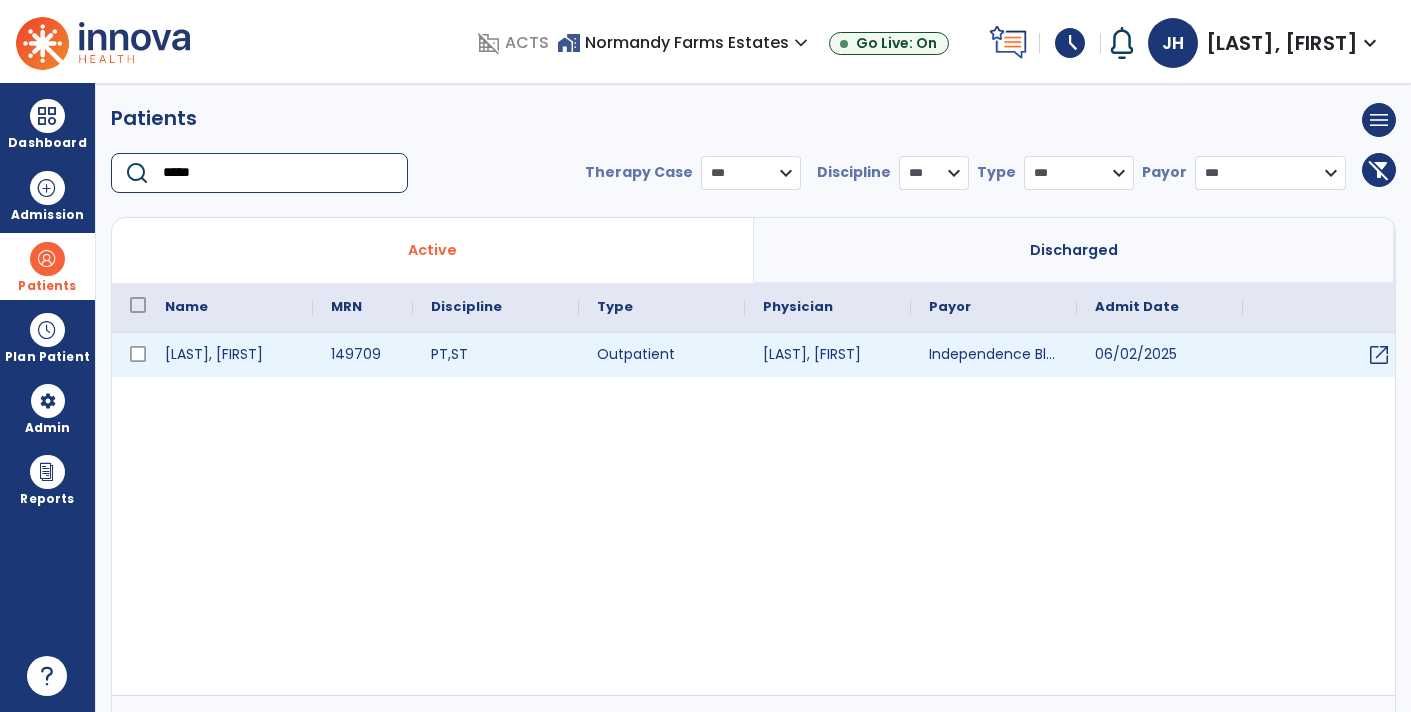 type on "*****" 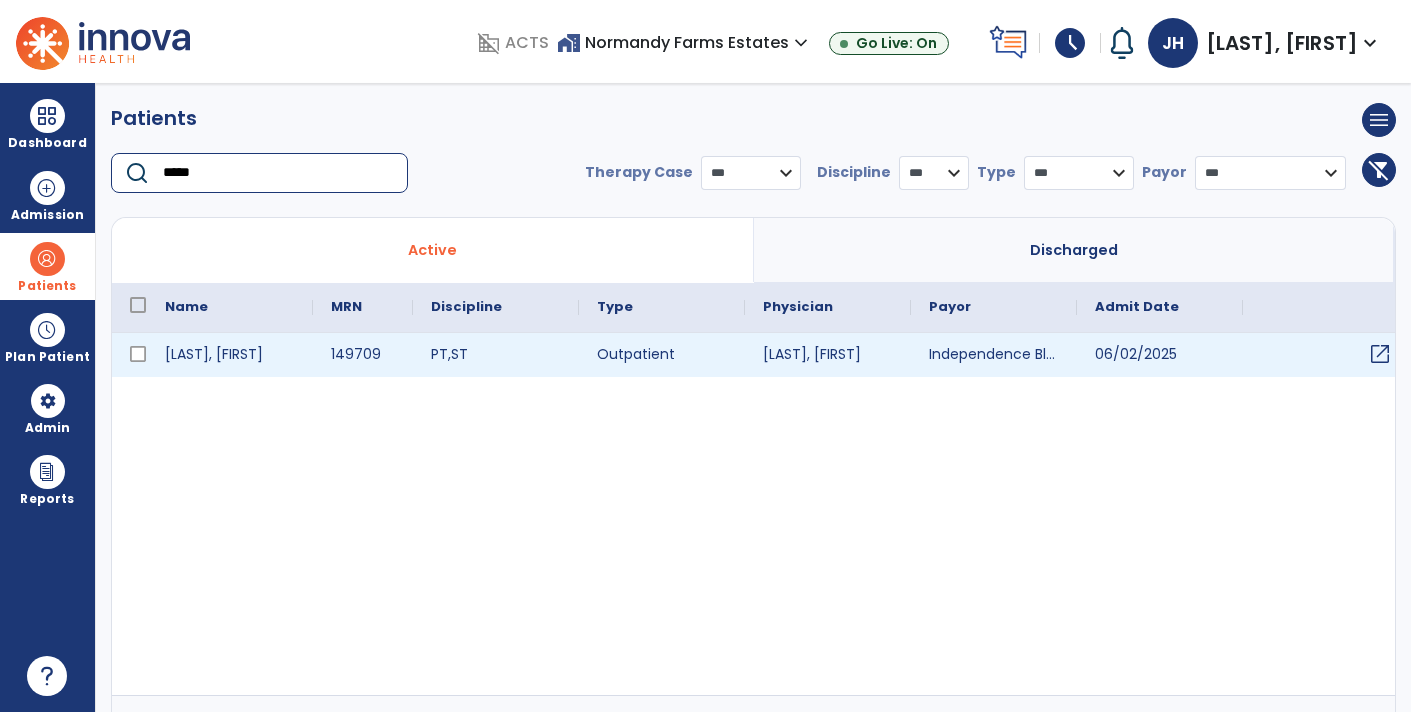 click on "open_in_new" at bounding box center (1380, 354) 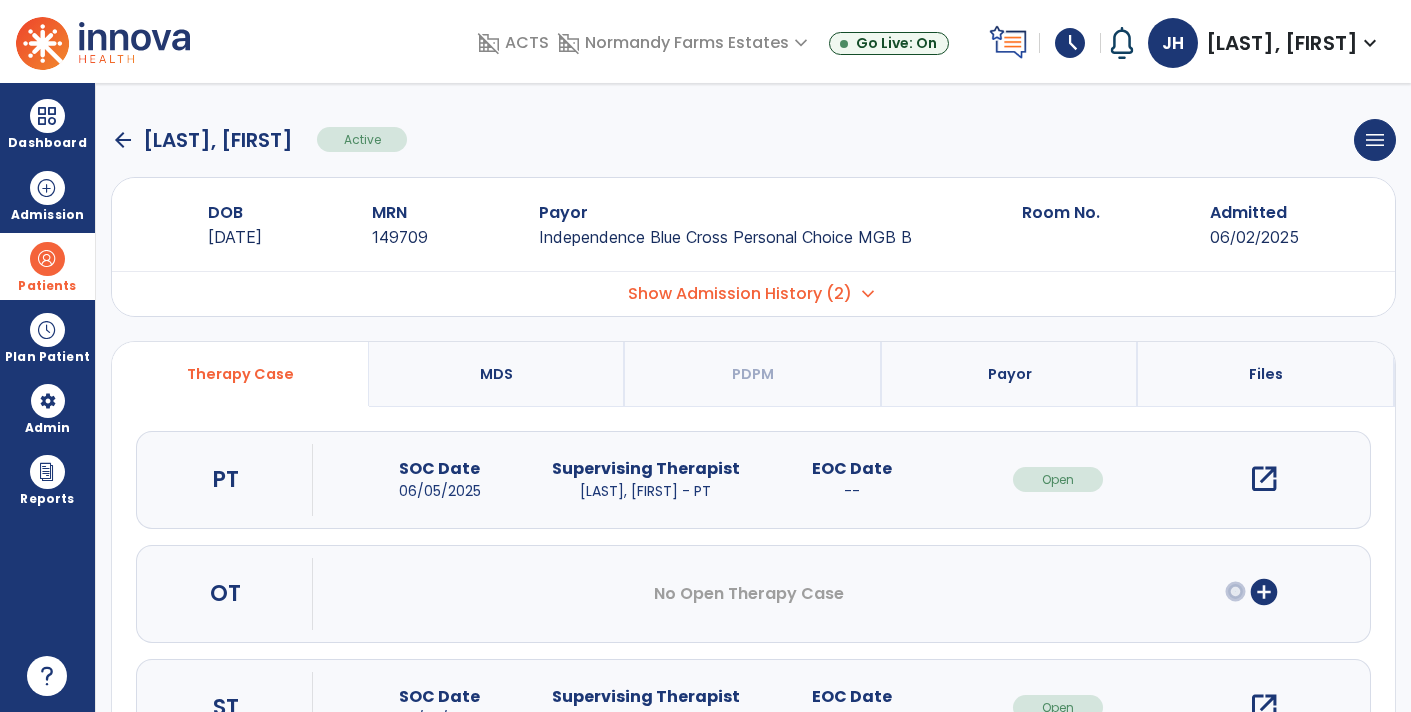 click on "open_in_new" at bounding box center (1264, 707) 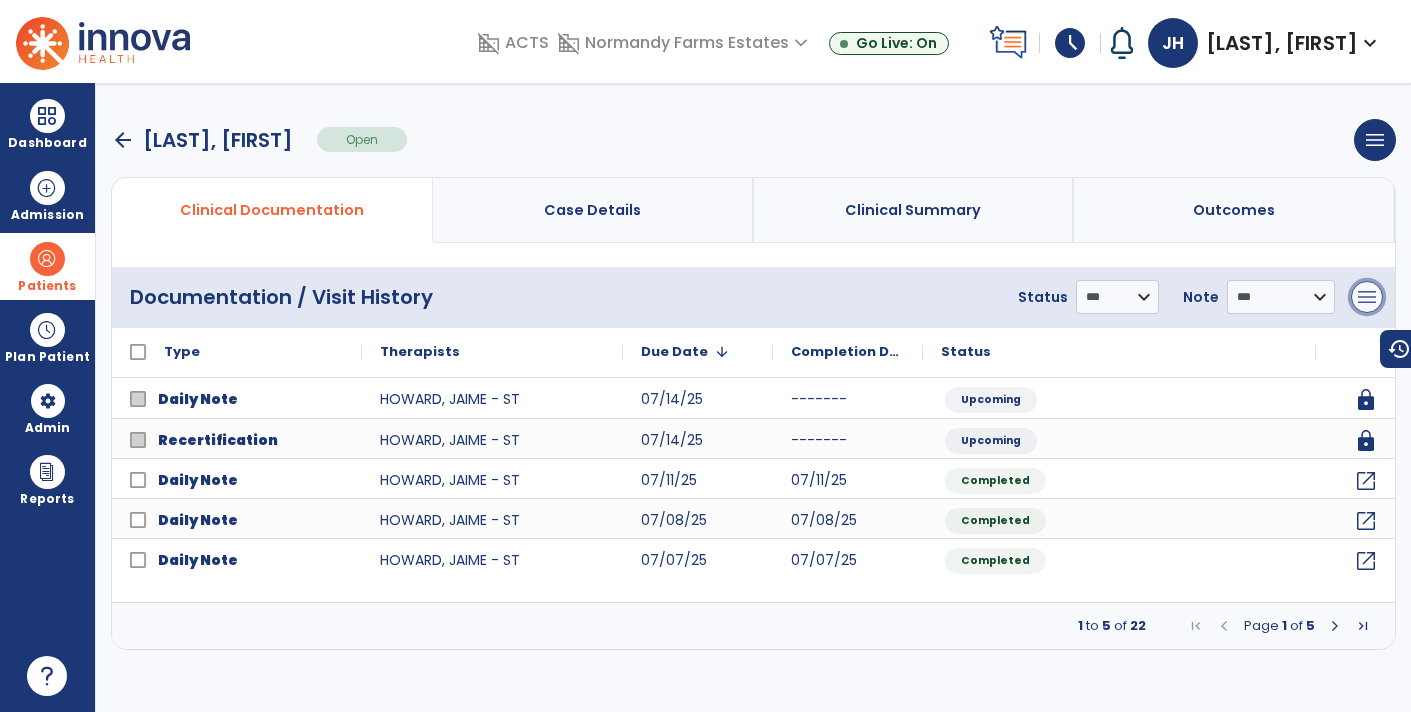 click on "menu" at bounding box center [1367, 297] 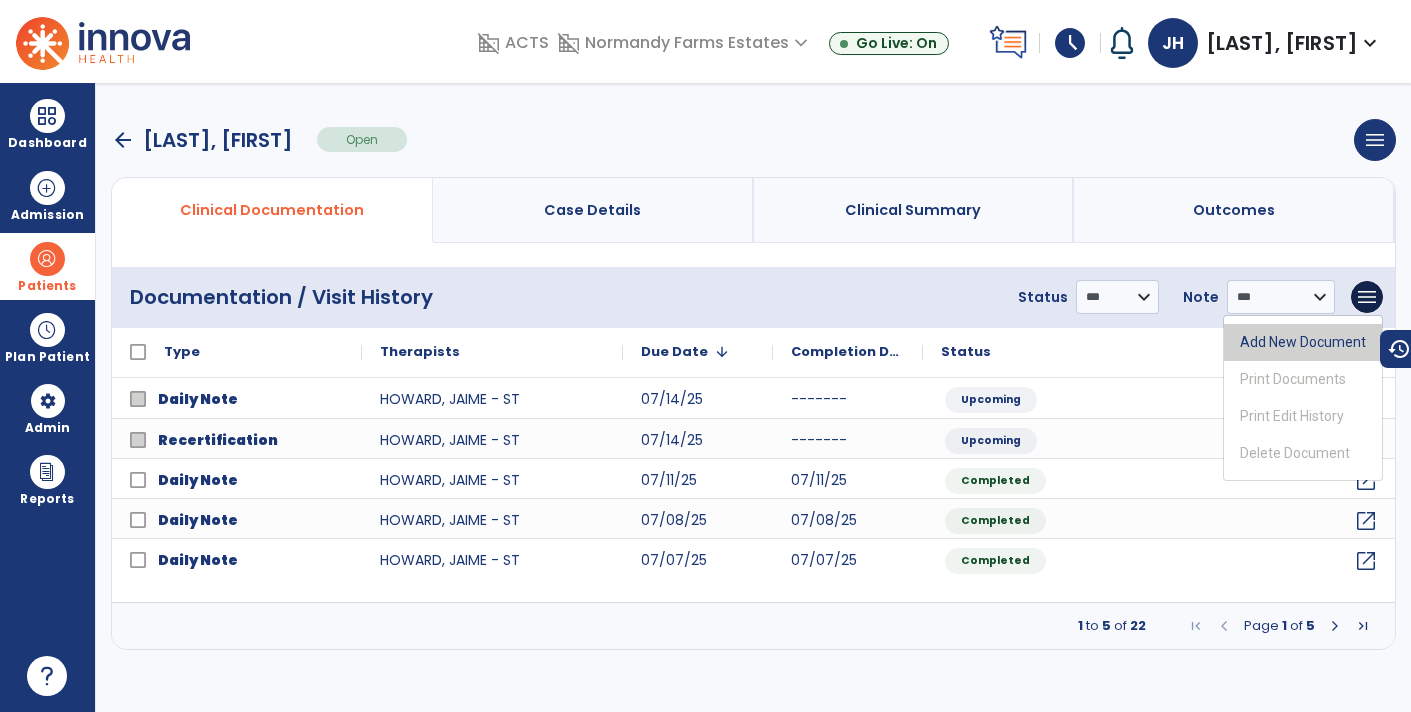 click on "Add New Document" at bounding box center (1303, 342) 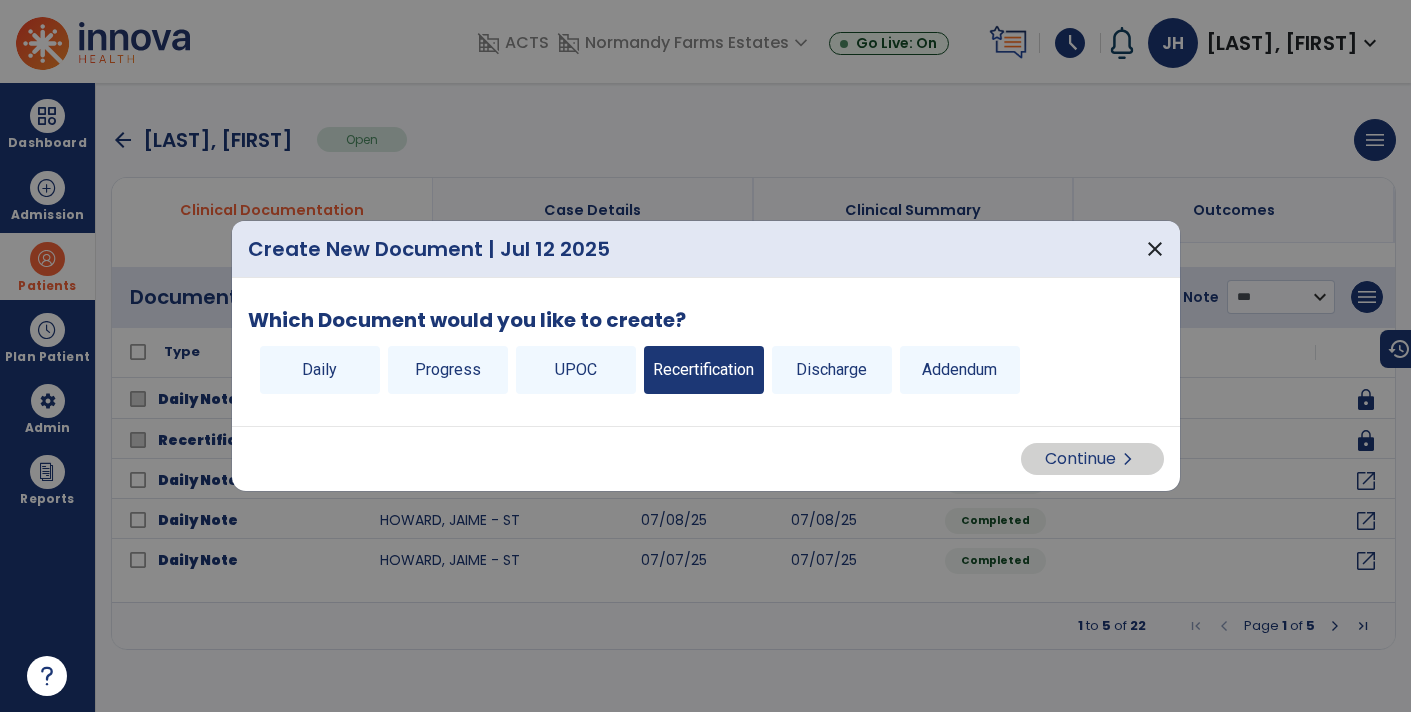click on "Recertification" at bounding box center [704, 370] 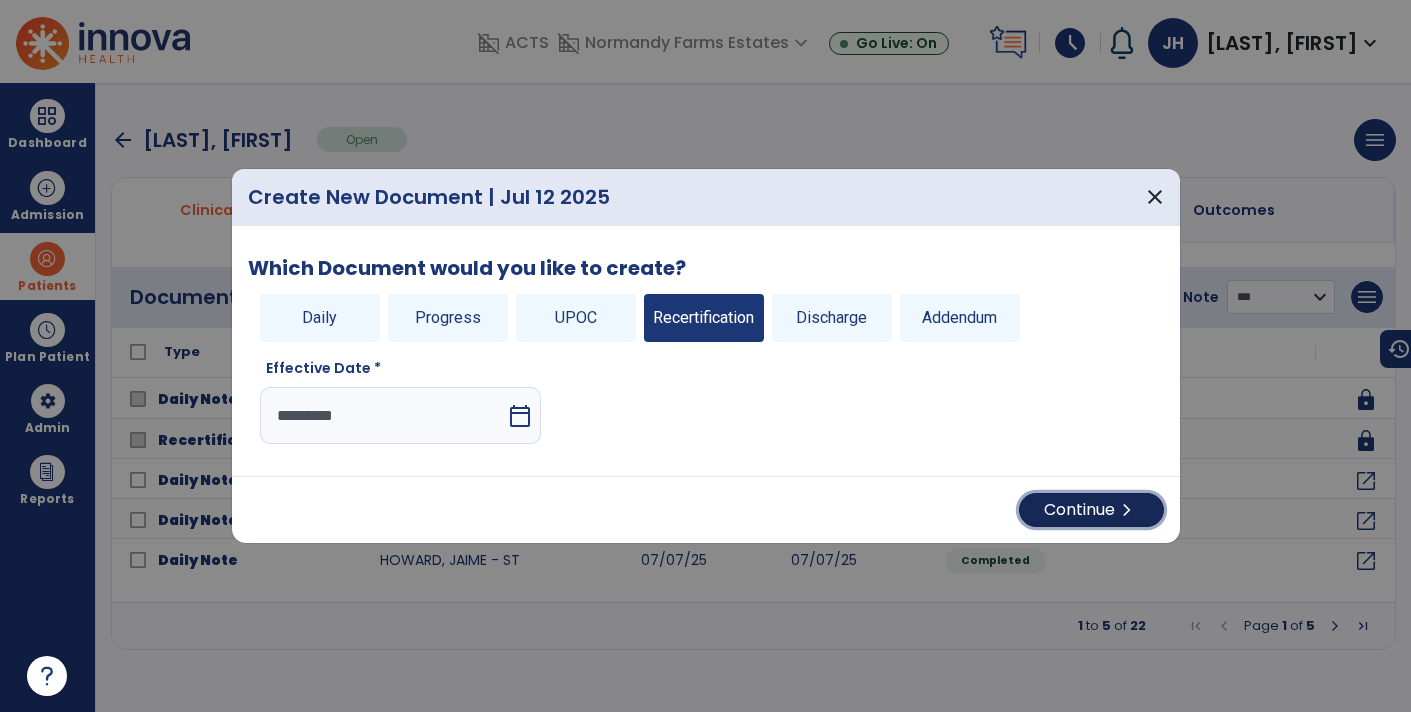 click on "Continue   chevron_right" at bounding box center [1091, 510] 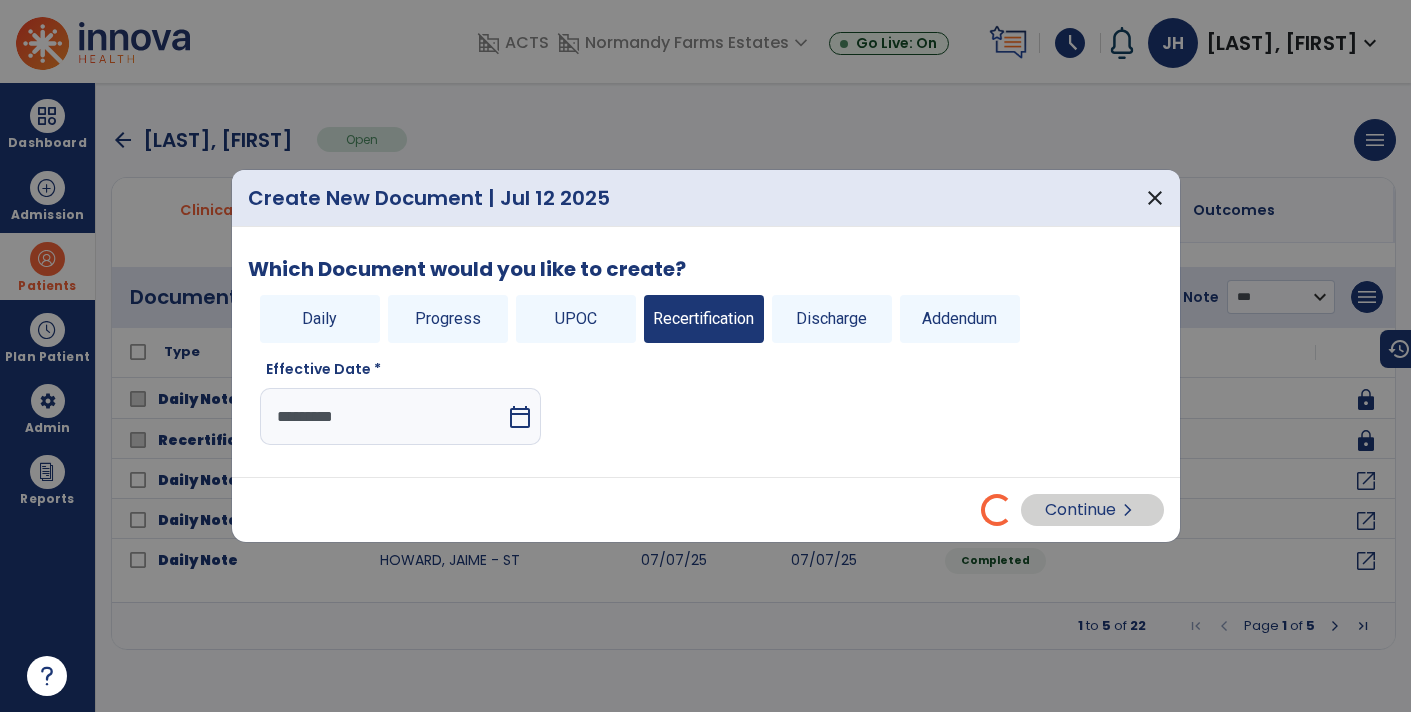 select on "**" 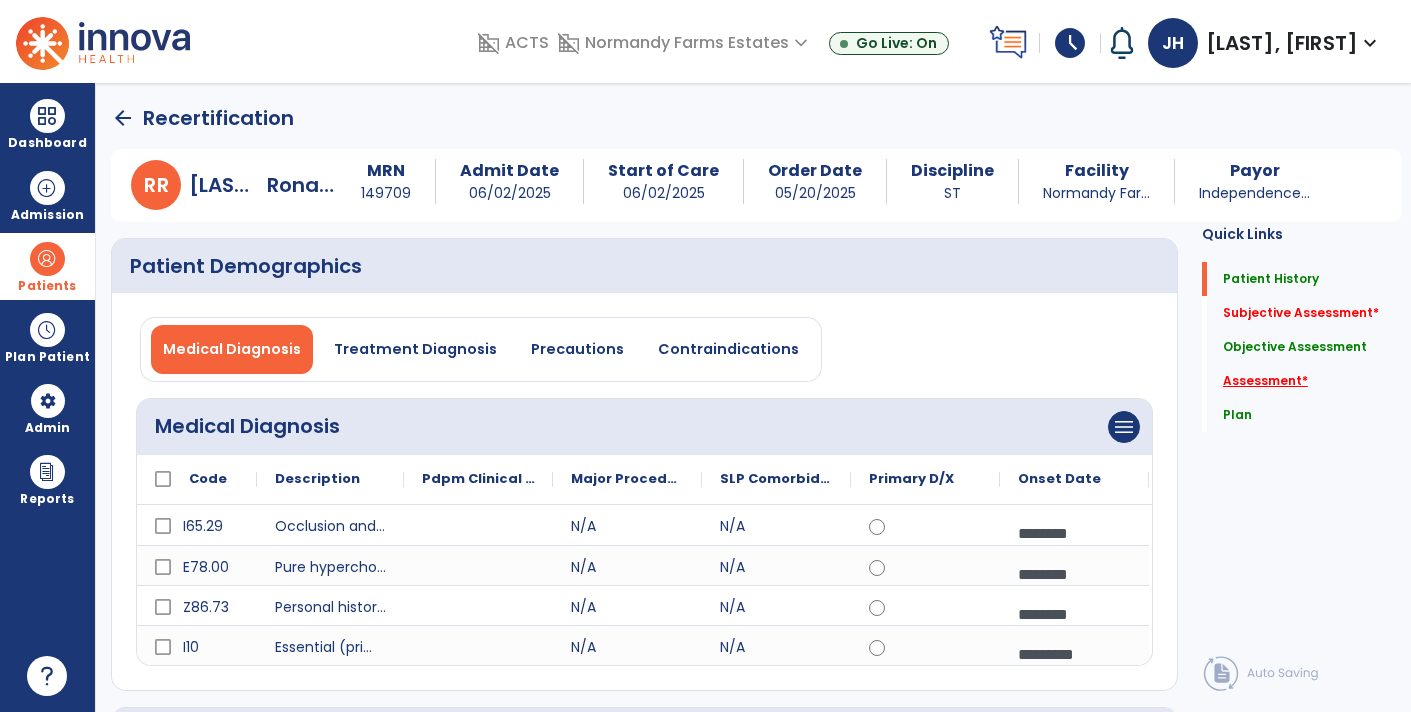 click on "Assessment   *" 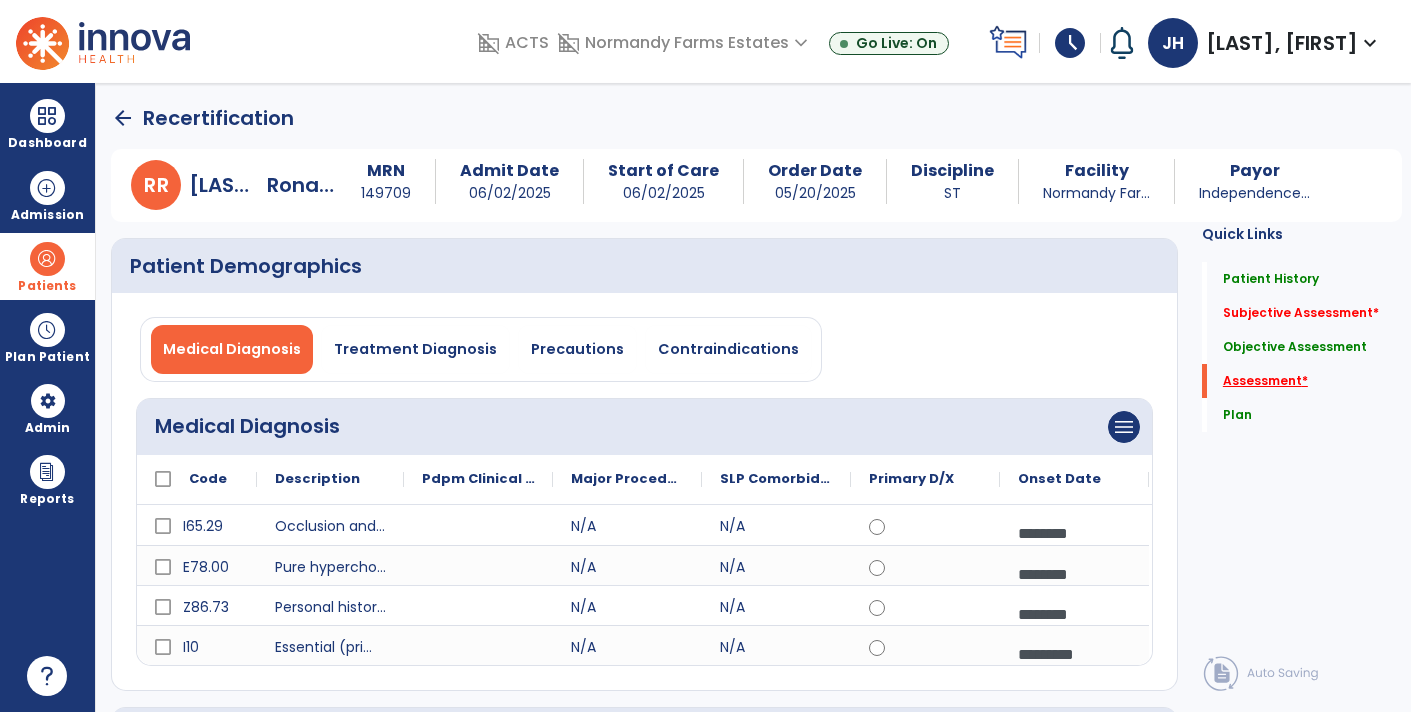 scroll, scrollTop: 38, scrollLeft: 0, axis: vertical 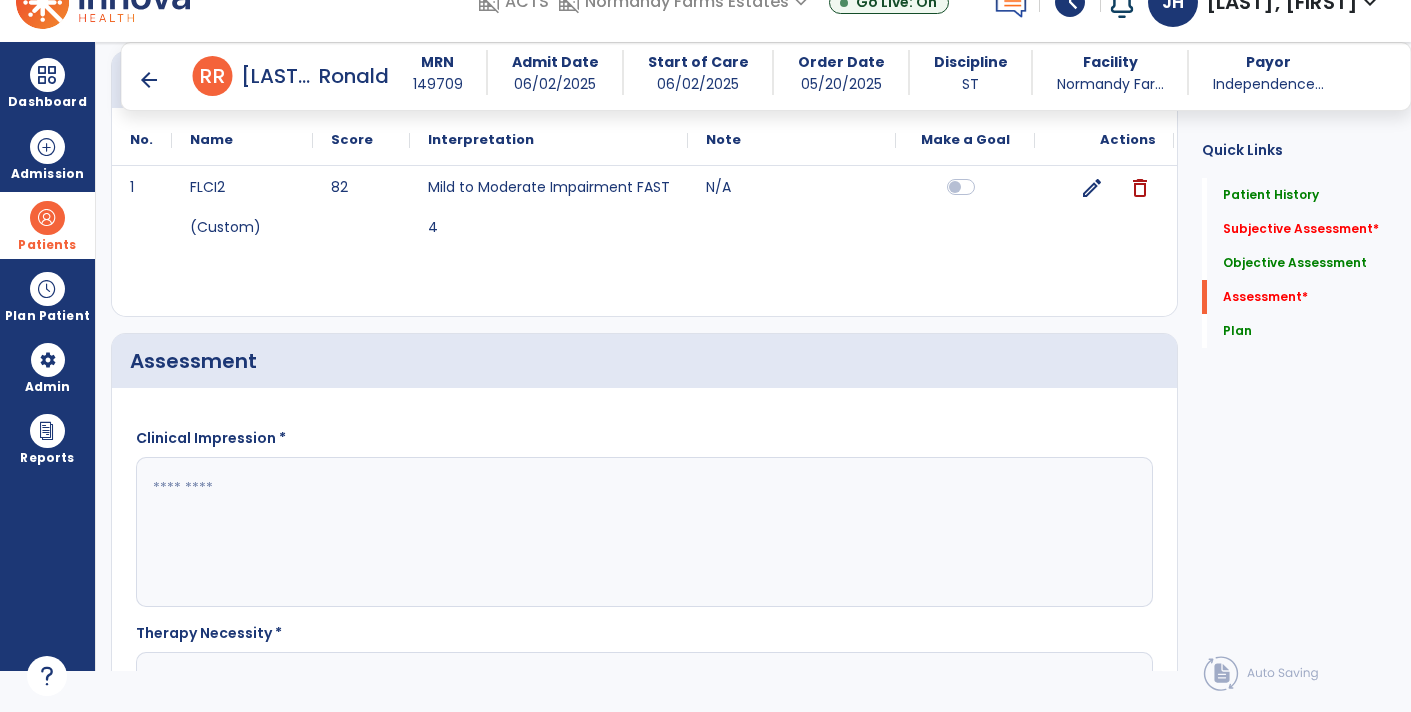 click 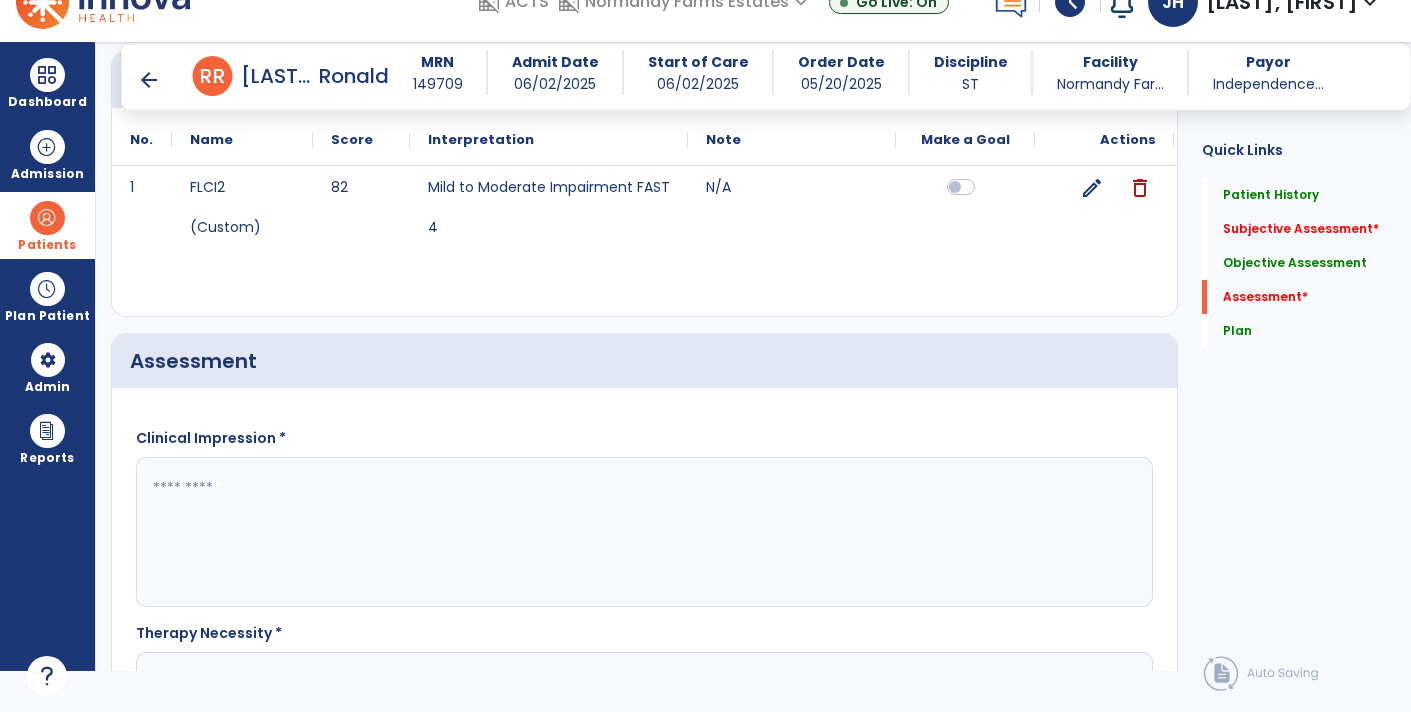 paste on "**********" 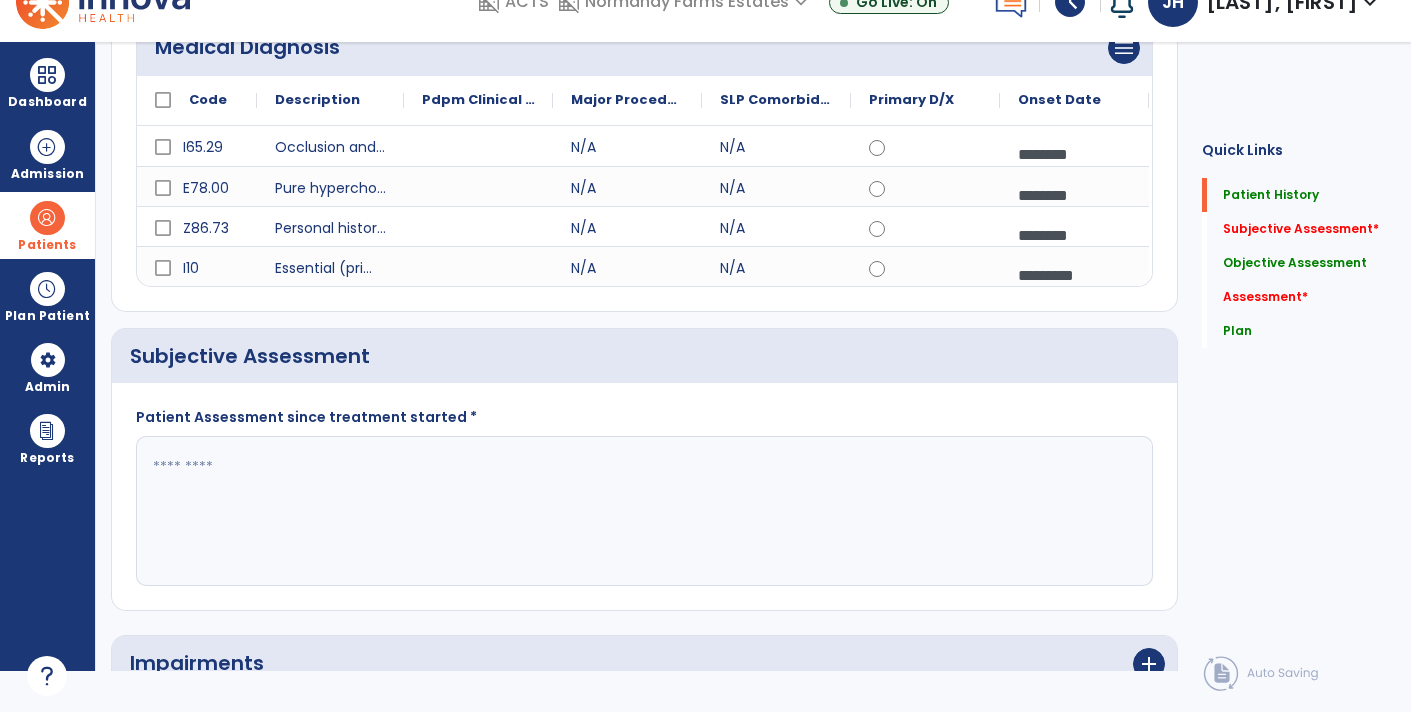 scroll, scrollTop: 0, scrollLeft: 0, axis: both 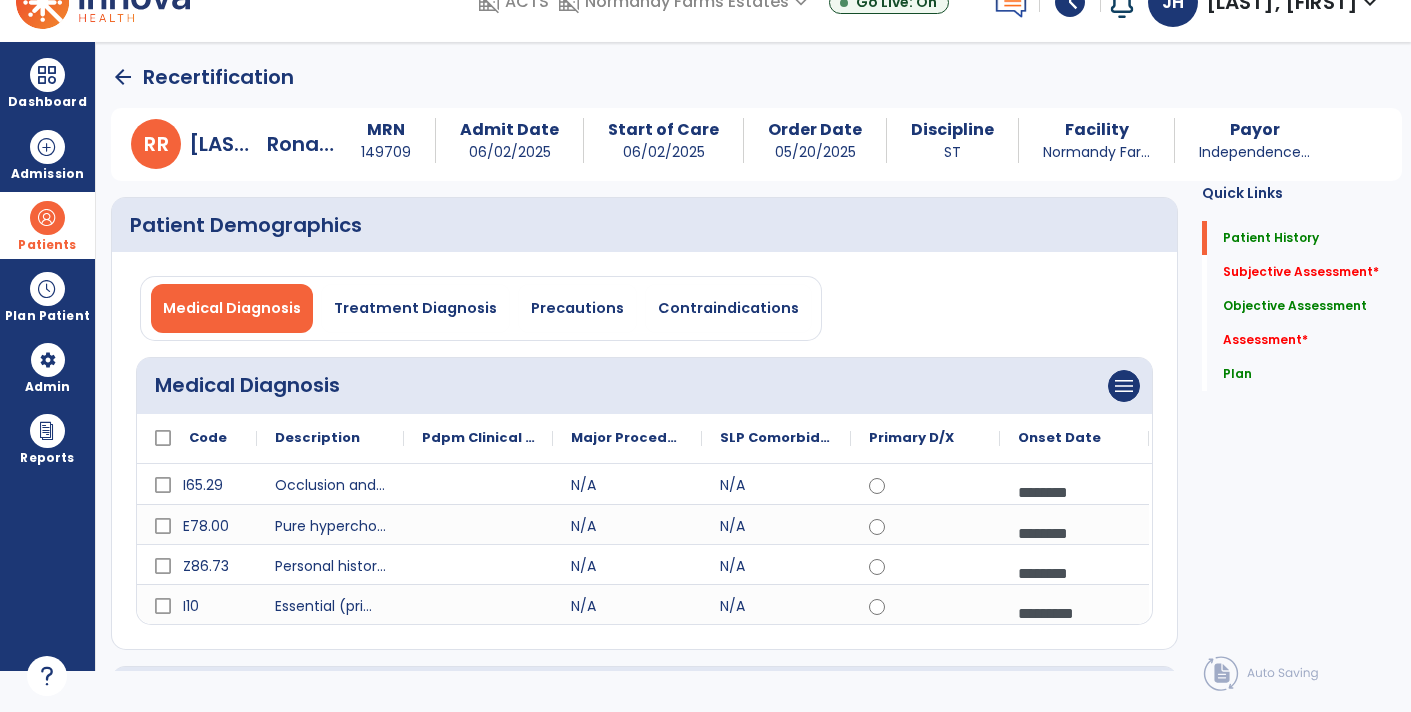 type on "**********" 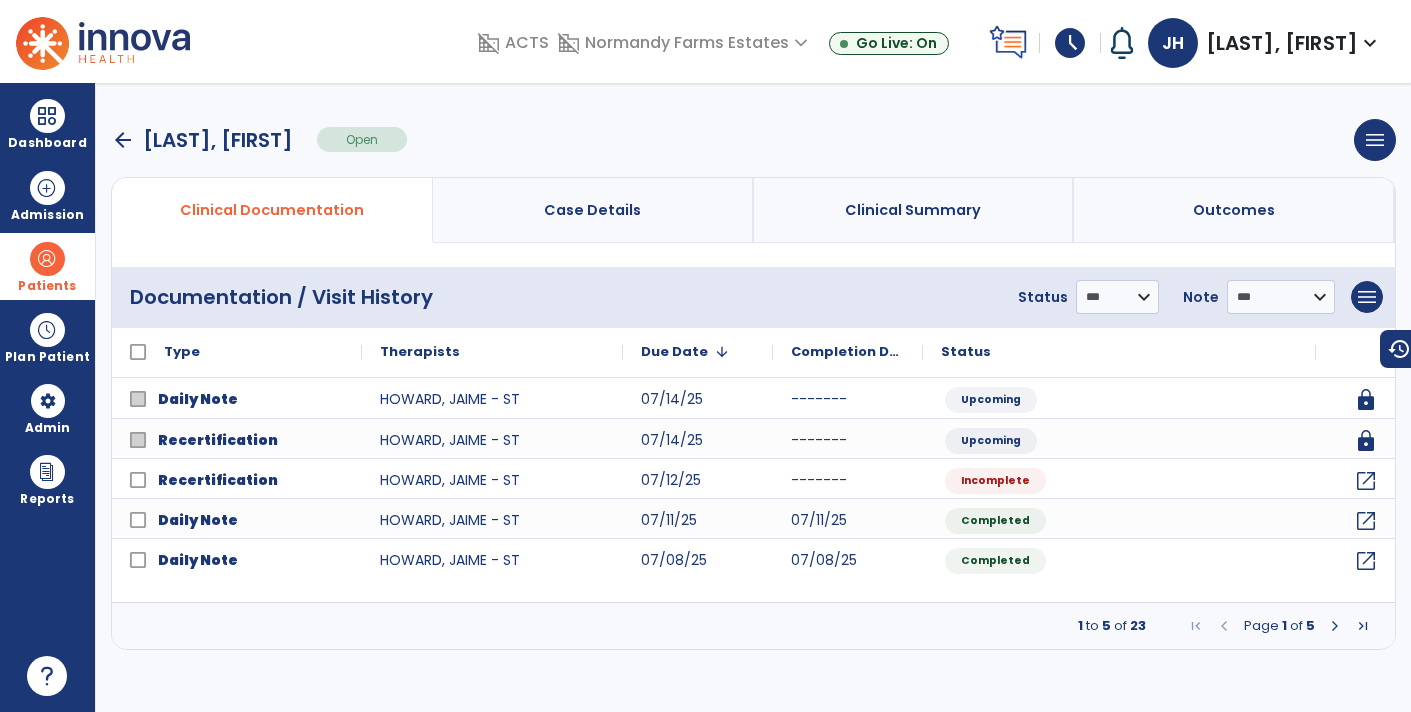 click on "arrow_back" at bounding box center (123, 140) 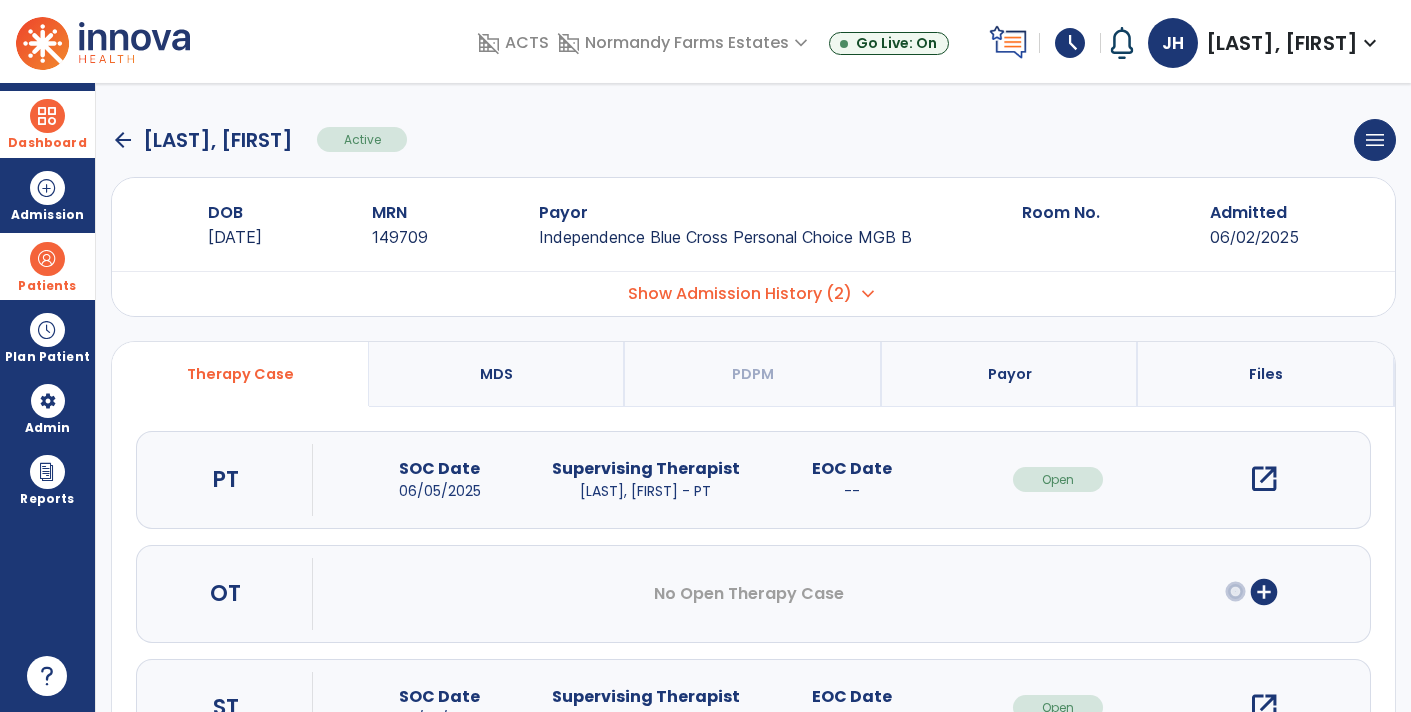 click at bounding box center (47, 116) 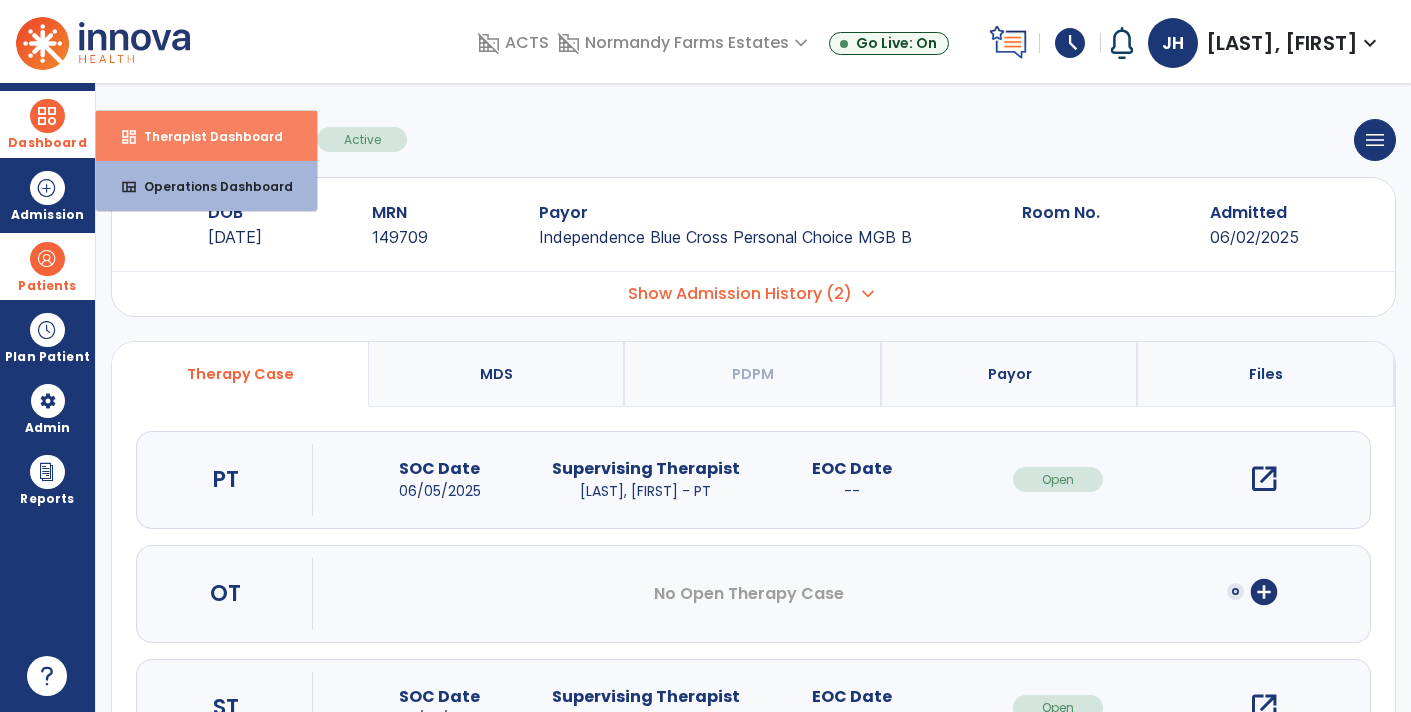 click on "Therapist Dashboard" at bounding box center (205, 136) 